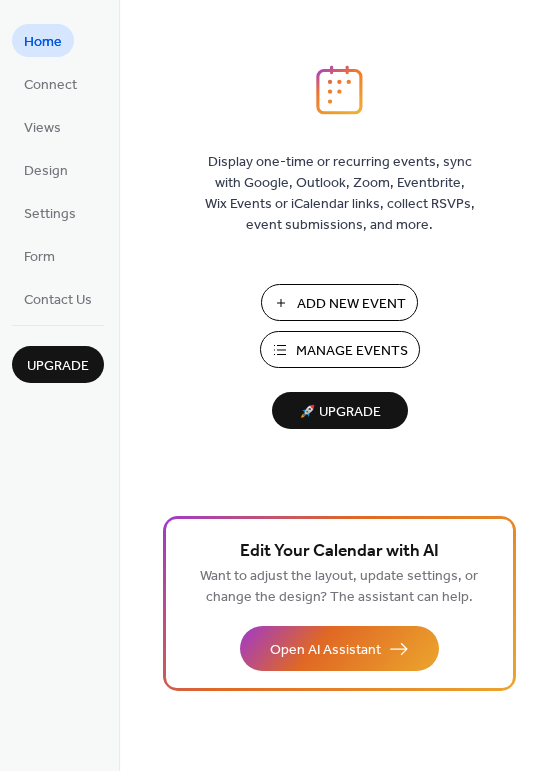 scroll, scrollTop: 0, scrollLeft: 0, axis: both 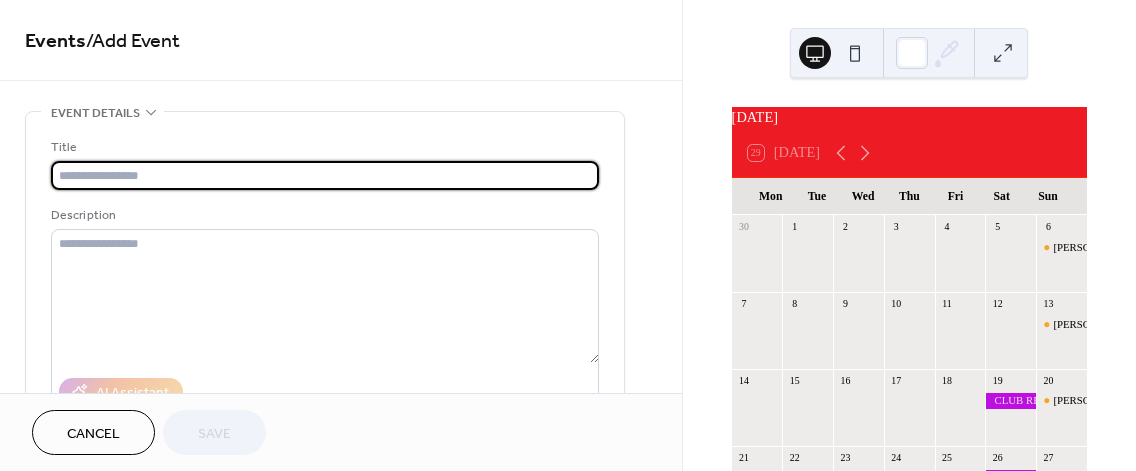 click at bounding box center [325, 175] 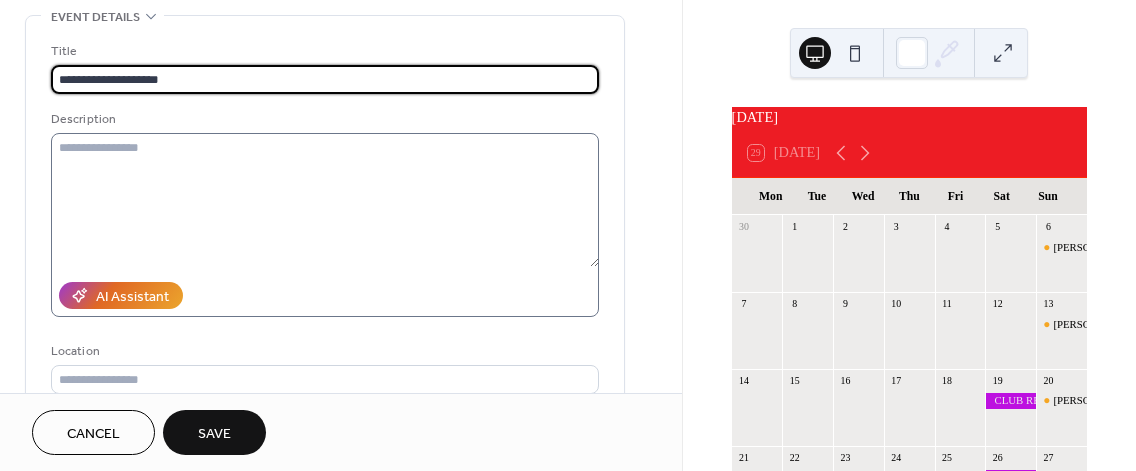 scroll, scrollTop: 100, scrollLeft: 0, axis: vertical 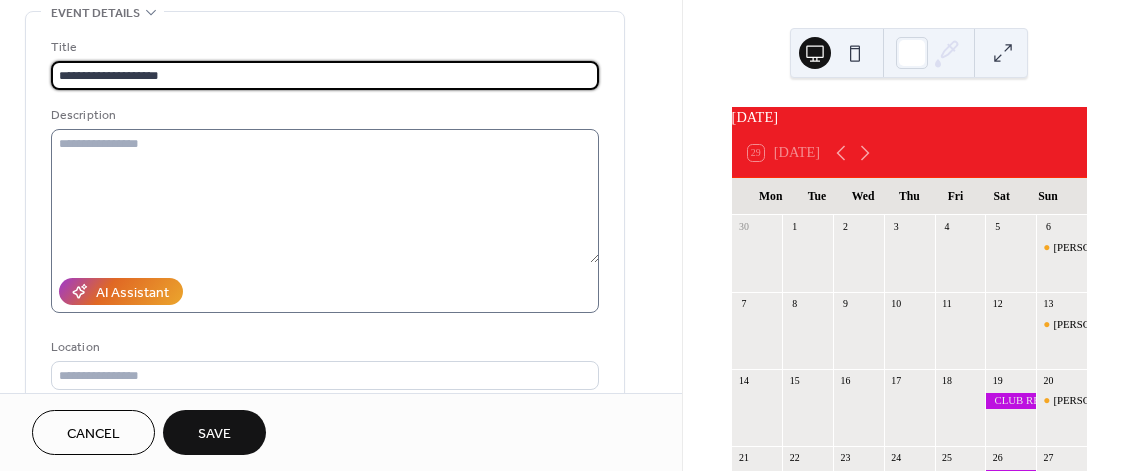 type on "**********" 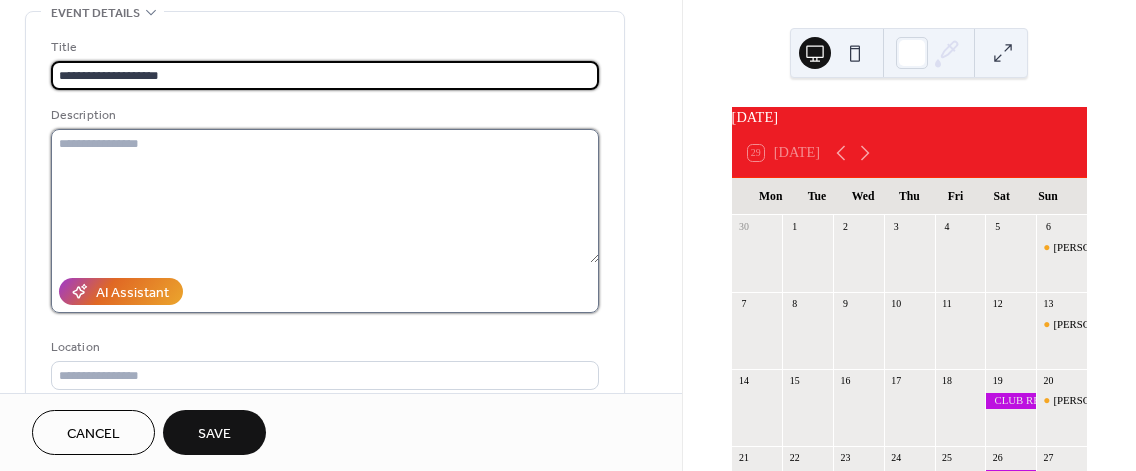 click at bounding box center (325, 196) 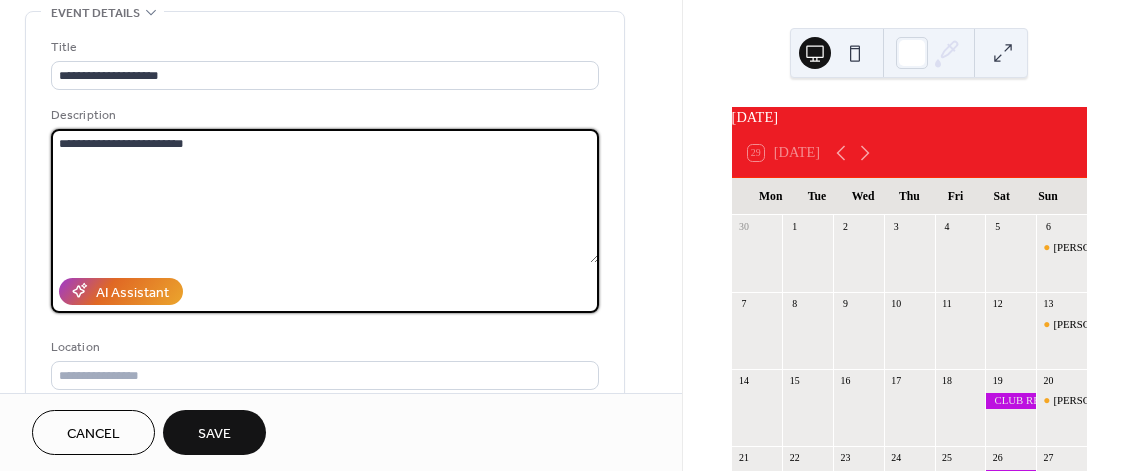 drag, startPoint x: 171, startPoint y: 141, endPoint x: 198, endPoint y: 147, distance: 27.658634 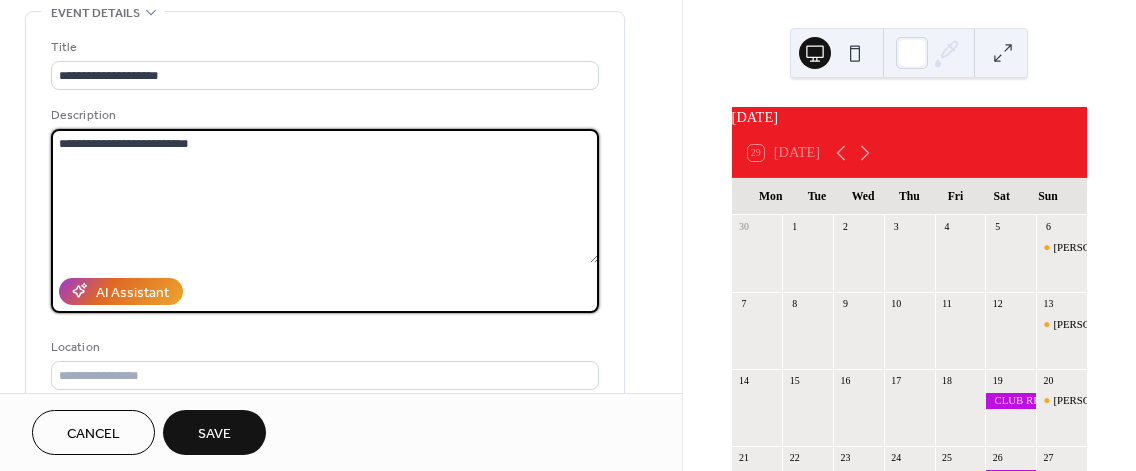 click on "**********" at bounding box center (325, 196) 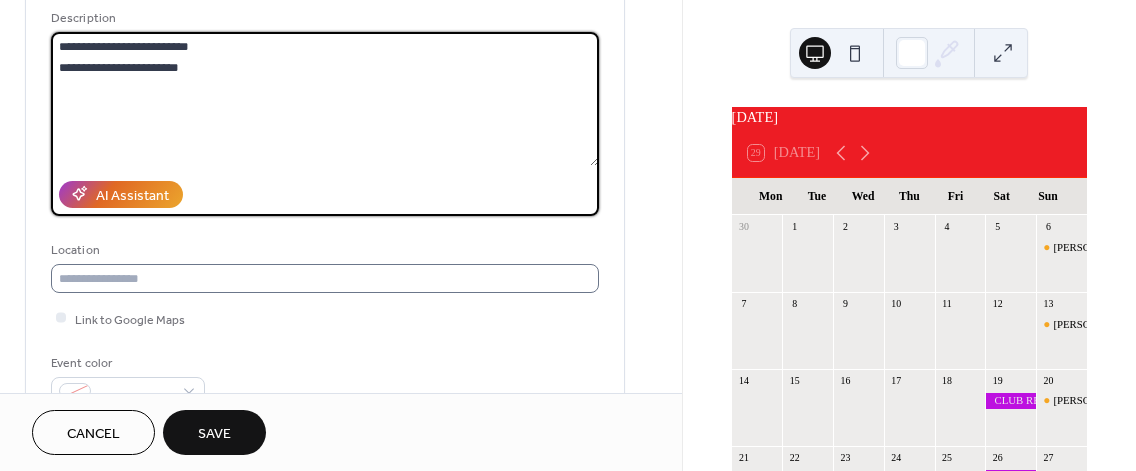 scroll, scrollTop: 200, scrollLeft: 0, axis: vertical 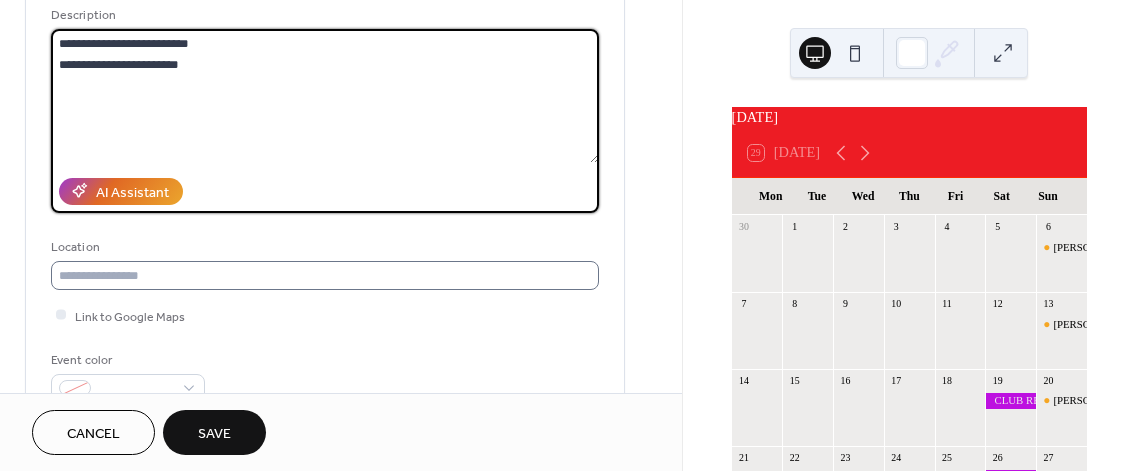 type on "**********" 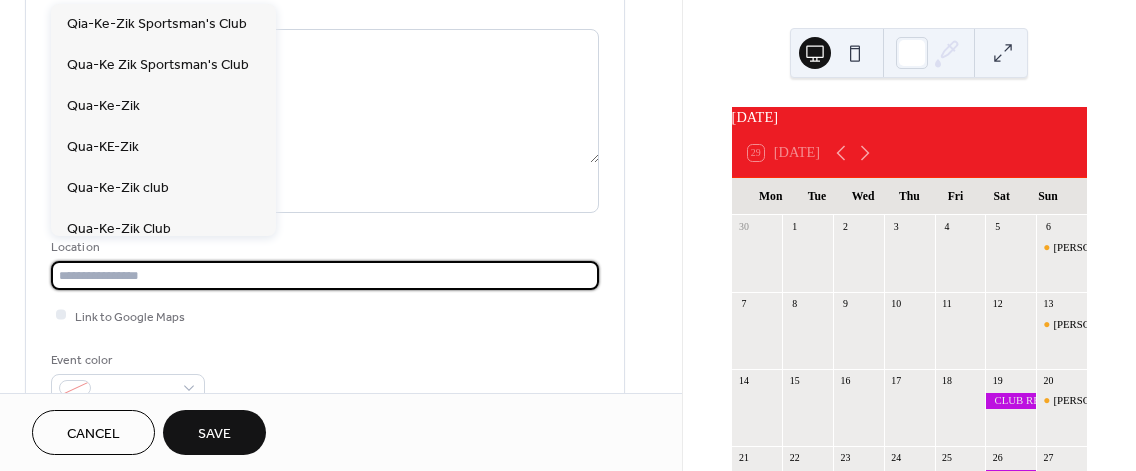 click at bounding box center [325, 275] 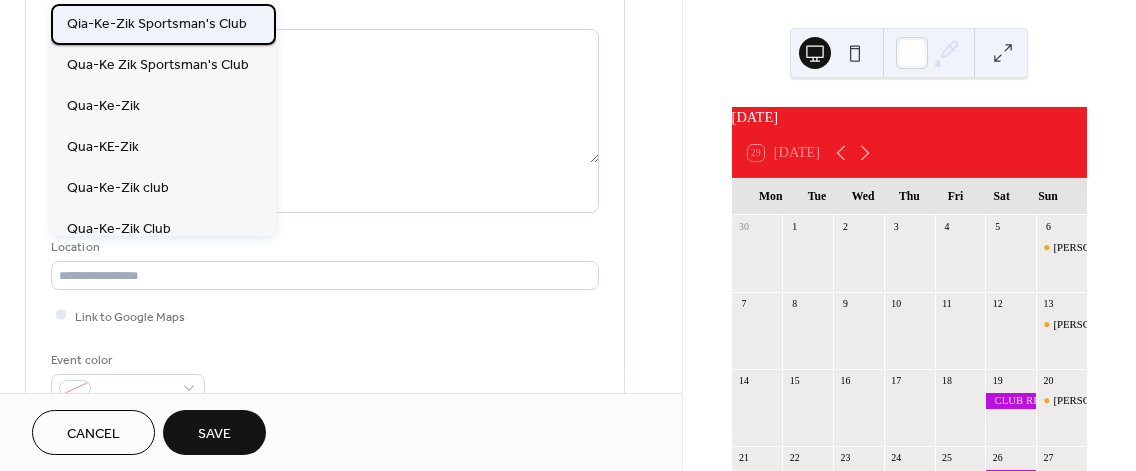 click on "Qia-Ke-Zik Sportsman's Club" at bounding box center [157, 24] 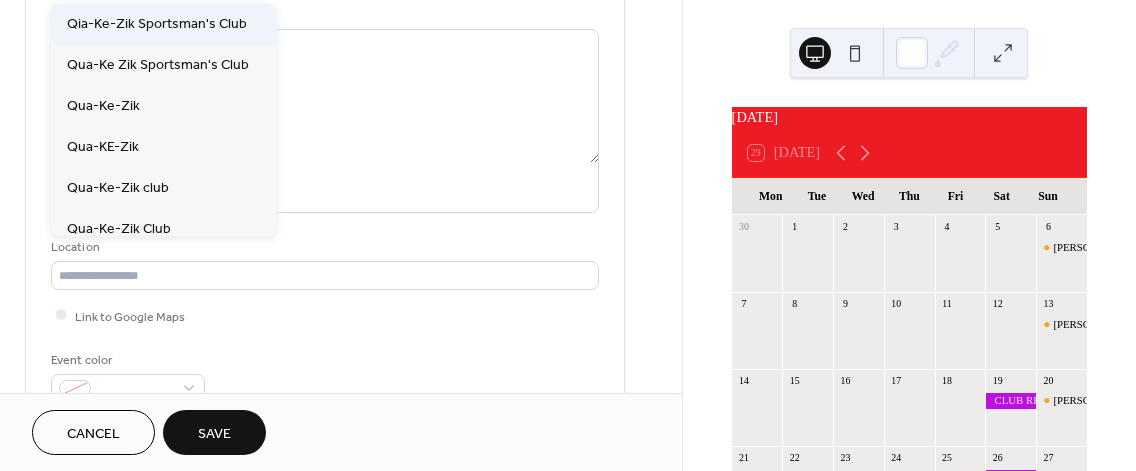 type on "**********" 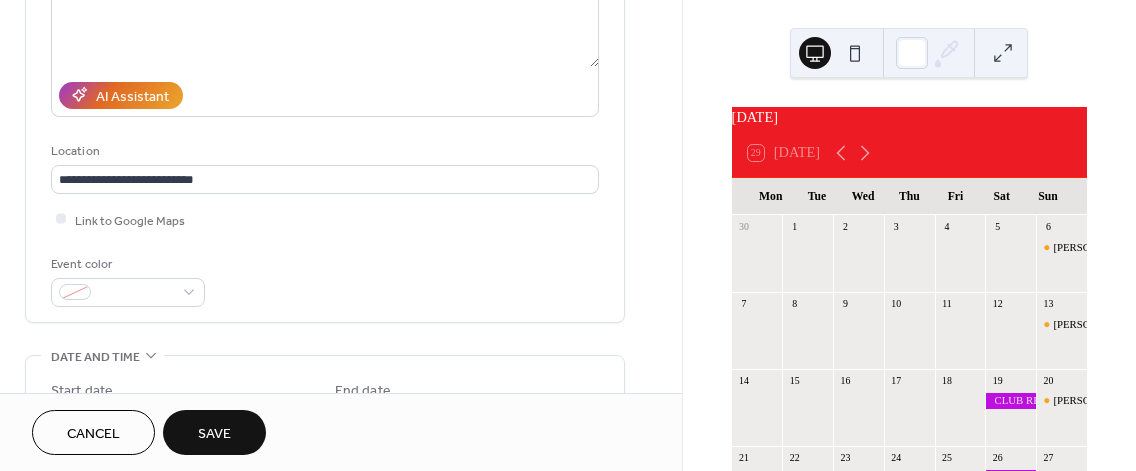 scroll, scrollTop: 300, scrollLeft: 0, axis: vertical 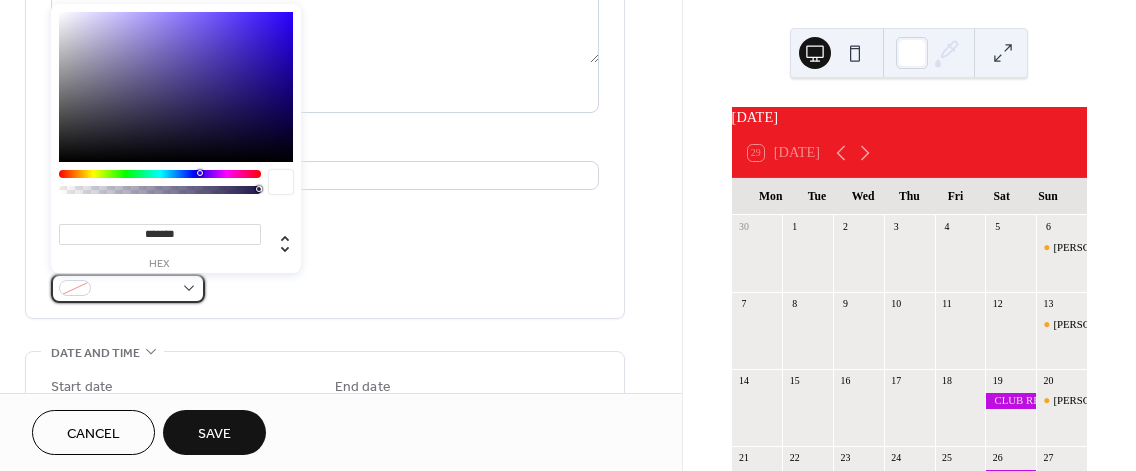 click at bounding box center [128, 288] 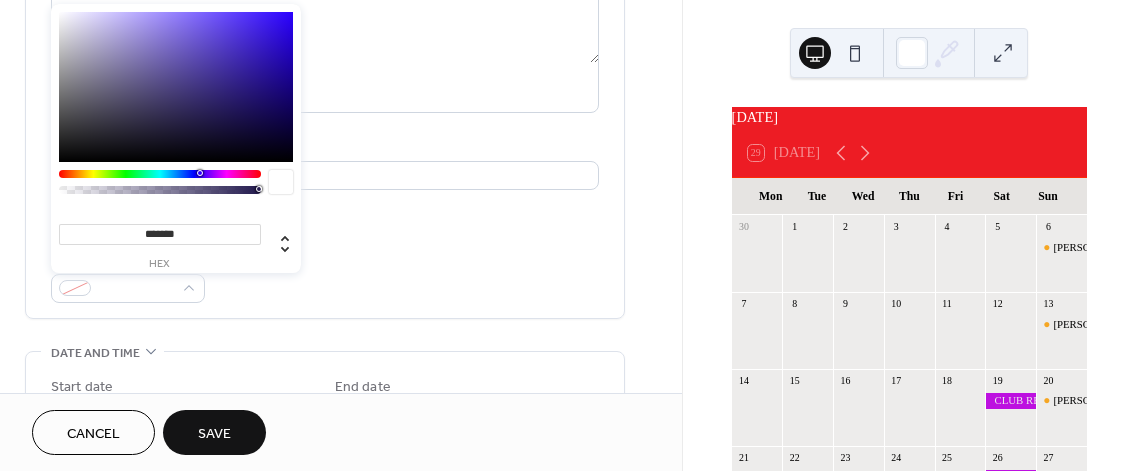 click on "Event color" at bounding box center (325, 276) 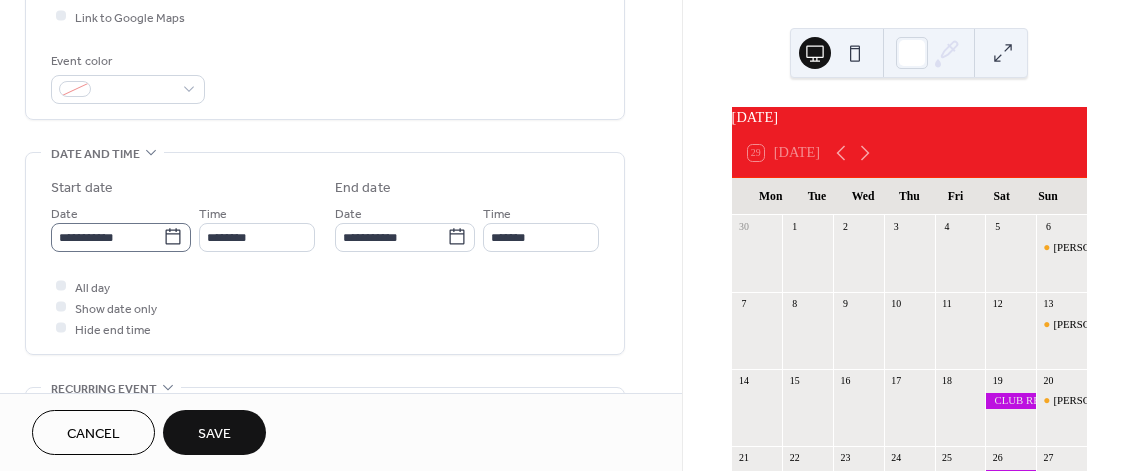 scroll, scrollTop: 500, scrollLeft: 0, axis: vertical 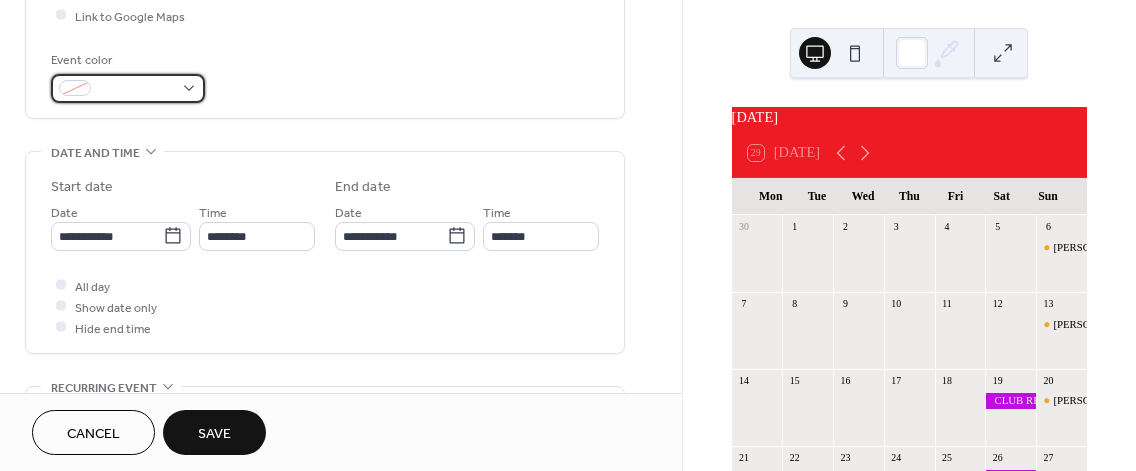 click at bounding box center [128, 88] 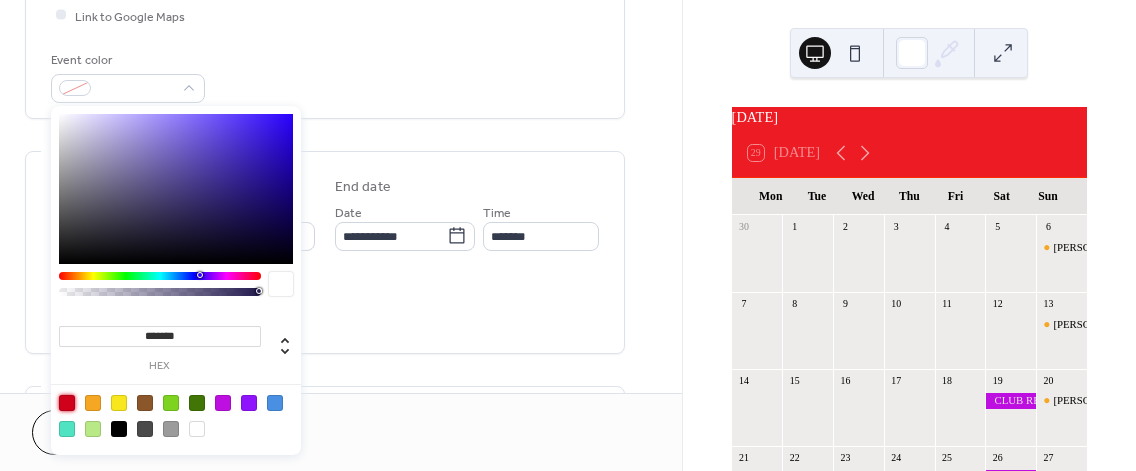 click at bounding box center (67, 403) 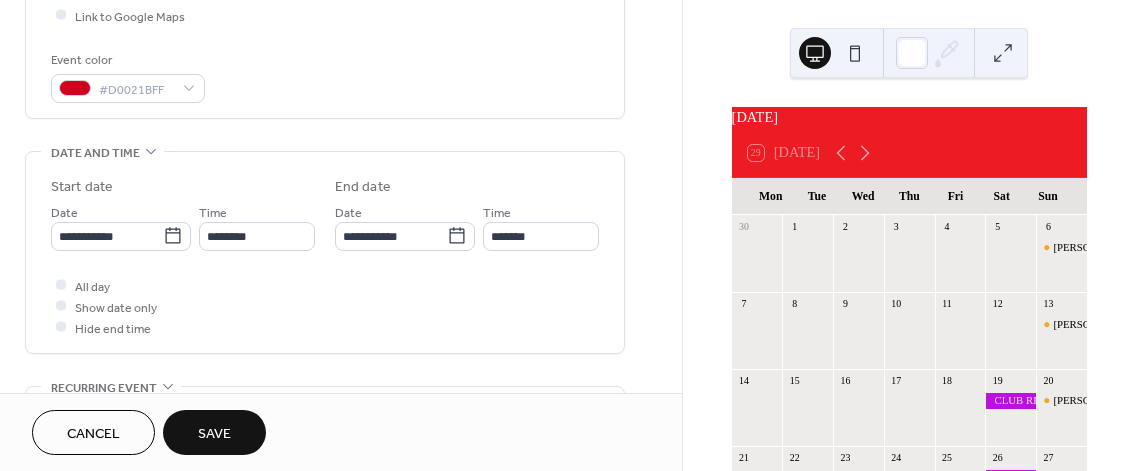 click on "All day Show date only Hide end time" at bounding box center (325, 306) 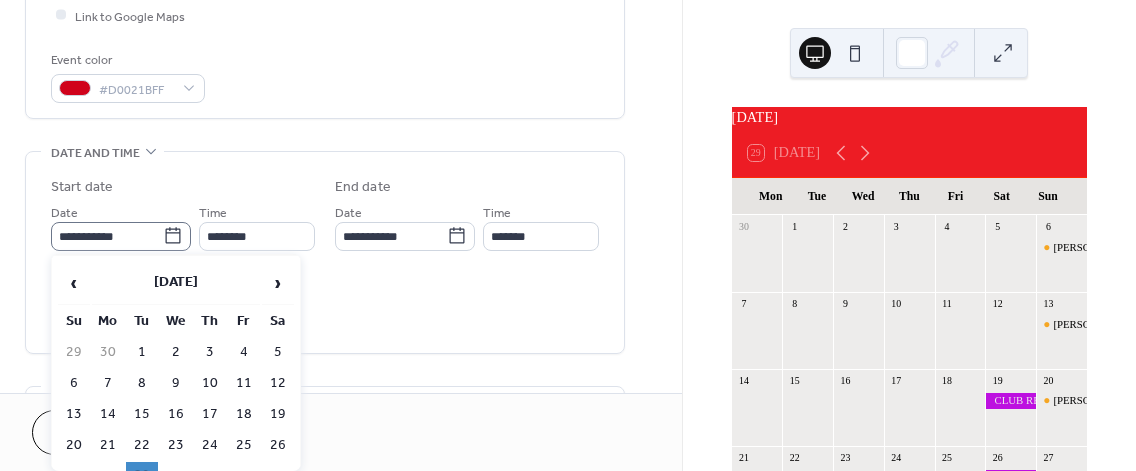 click 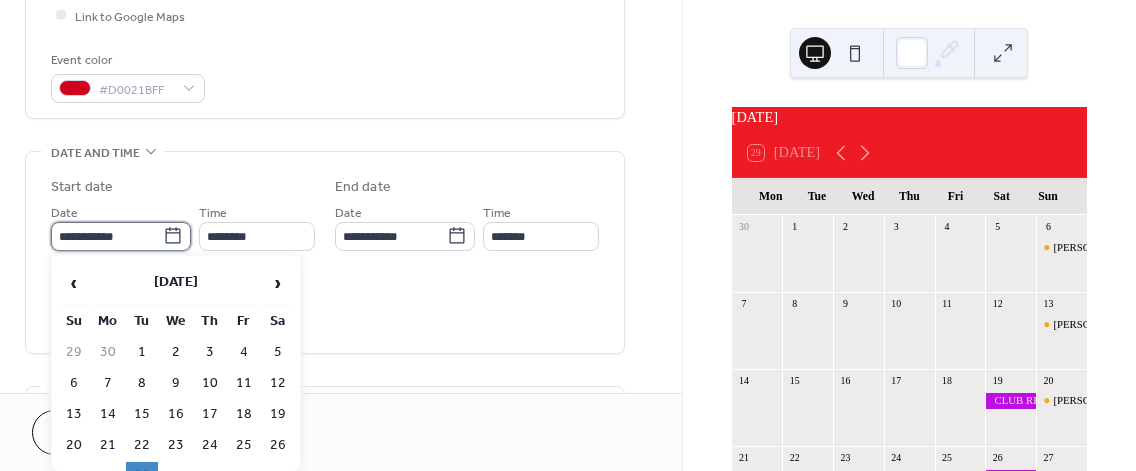 click on "**********" at bounding box center (107, 236) 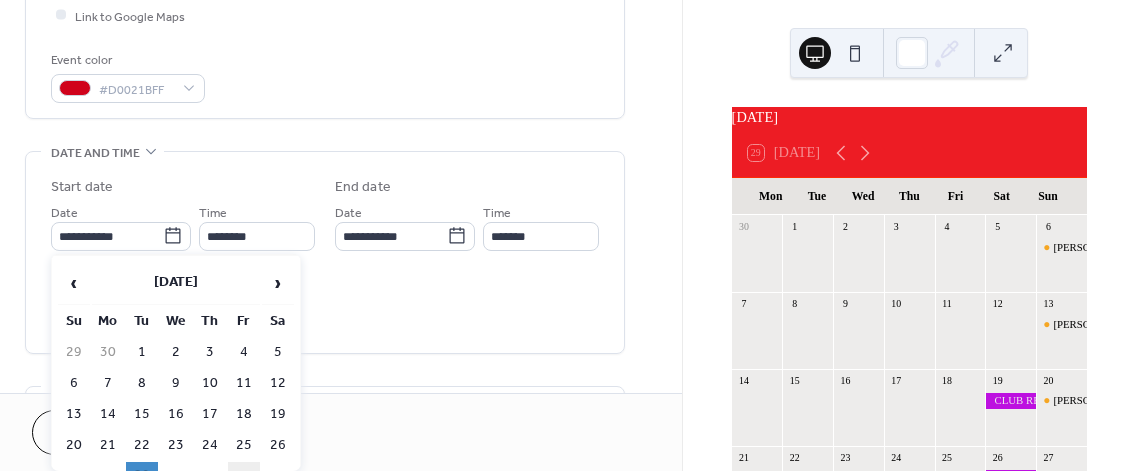 click on "1" at bounding box center [244, 476] 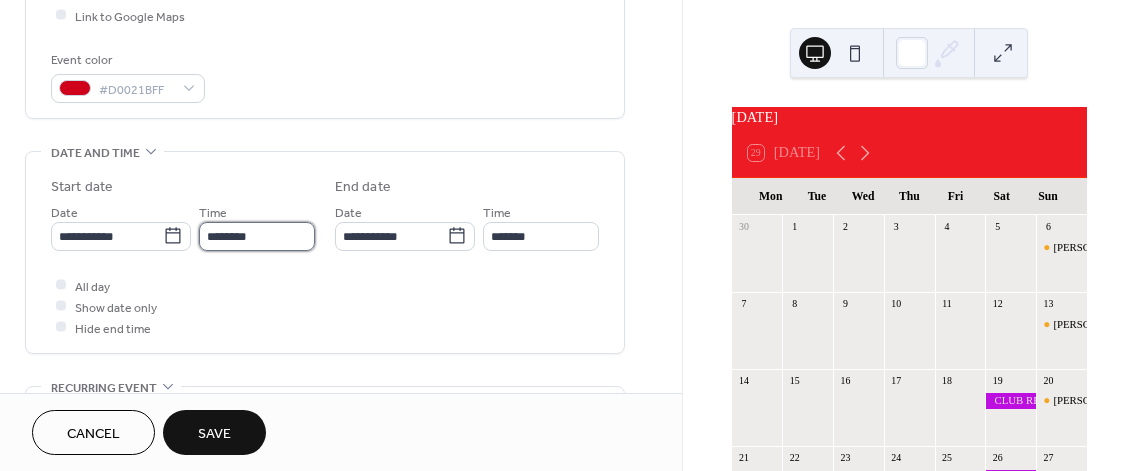 click on "********" at bounding box center [257, 236] 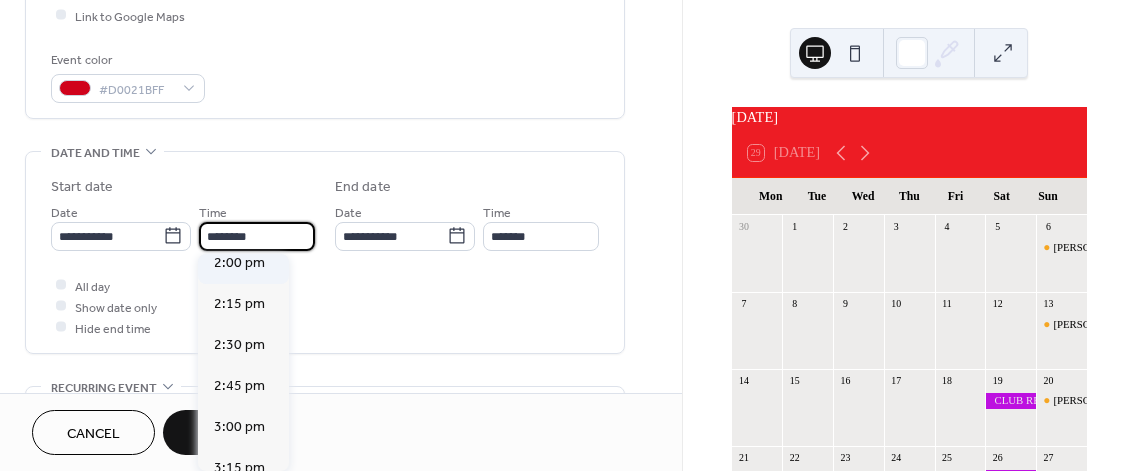 scroll, scrollTop: 2365, scrollLeft: 0, axis: vertical 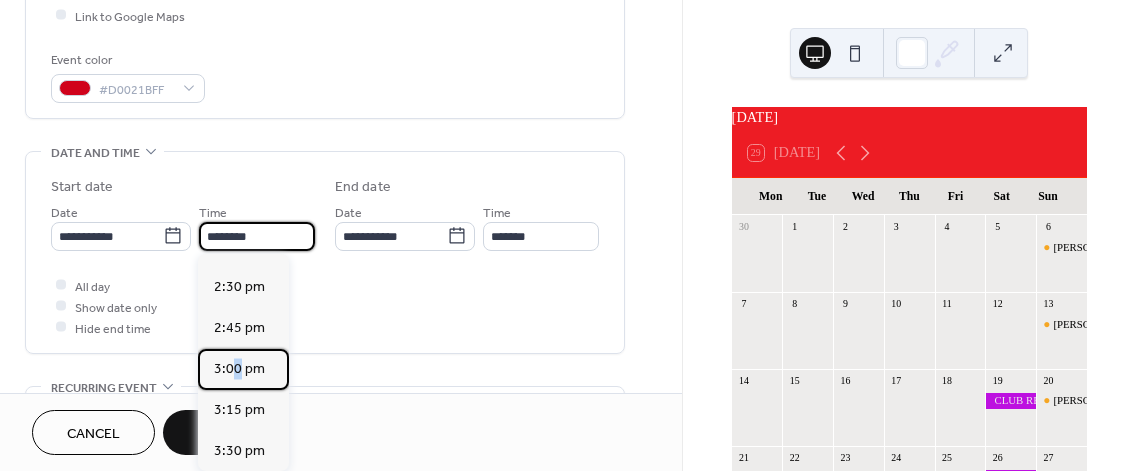 click on "3:00 pm" at bounding box center [239, 368] 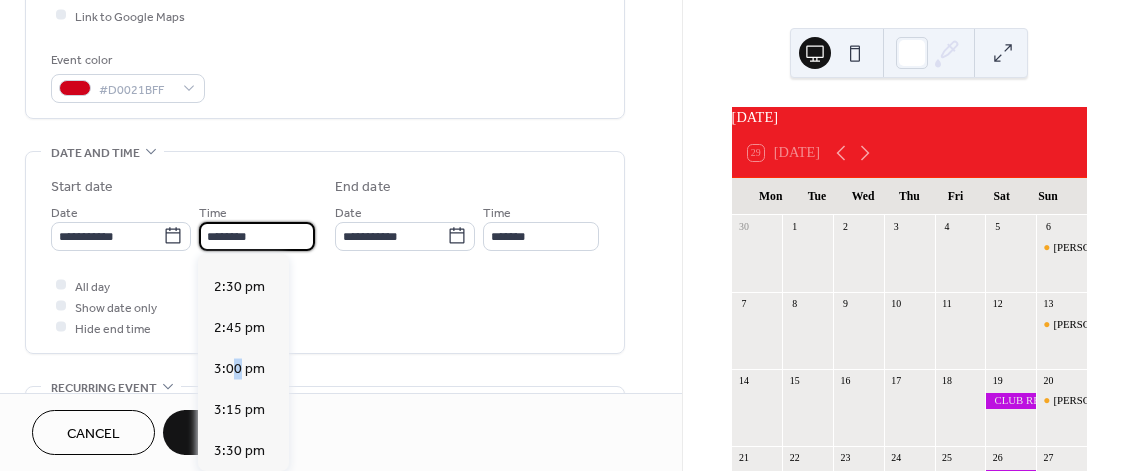 type on "*******" 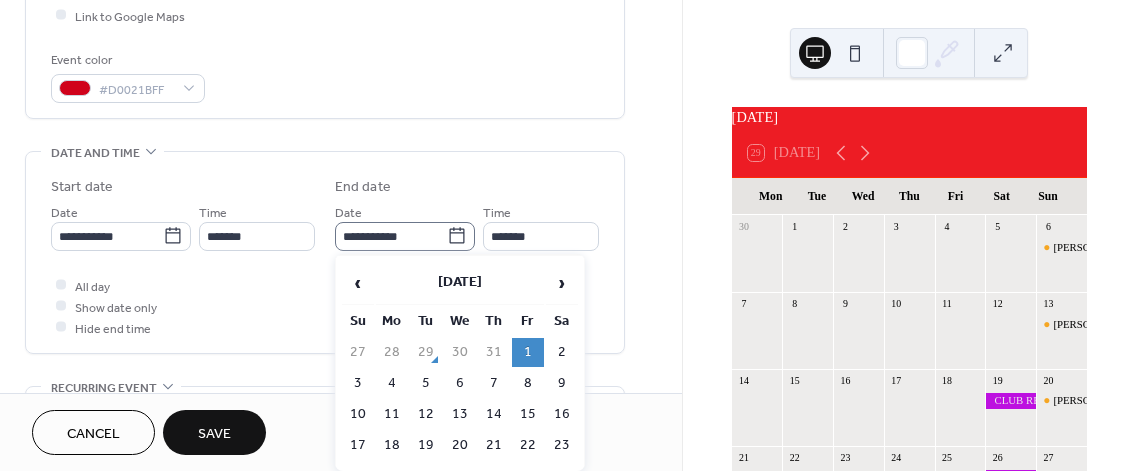 click 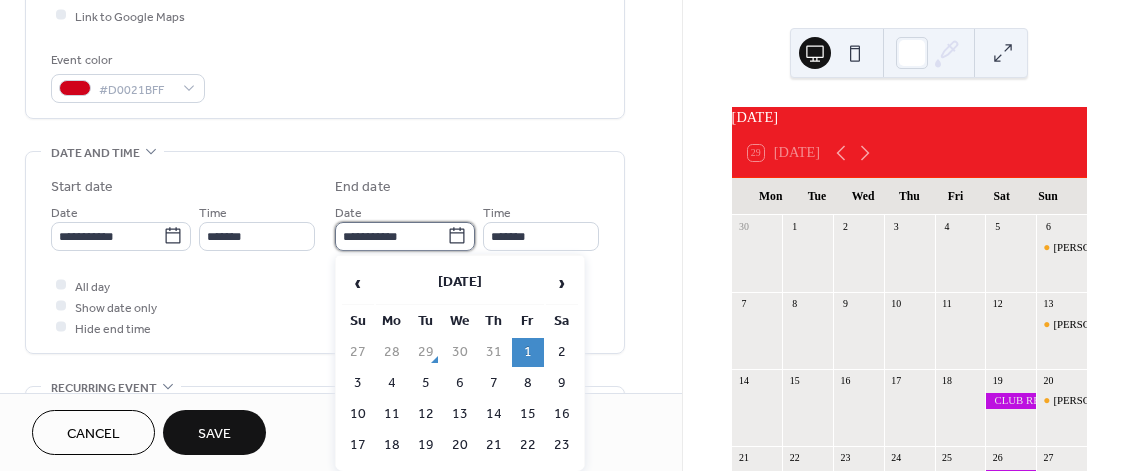 click on "**********" at bounding box center (391, 236) 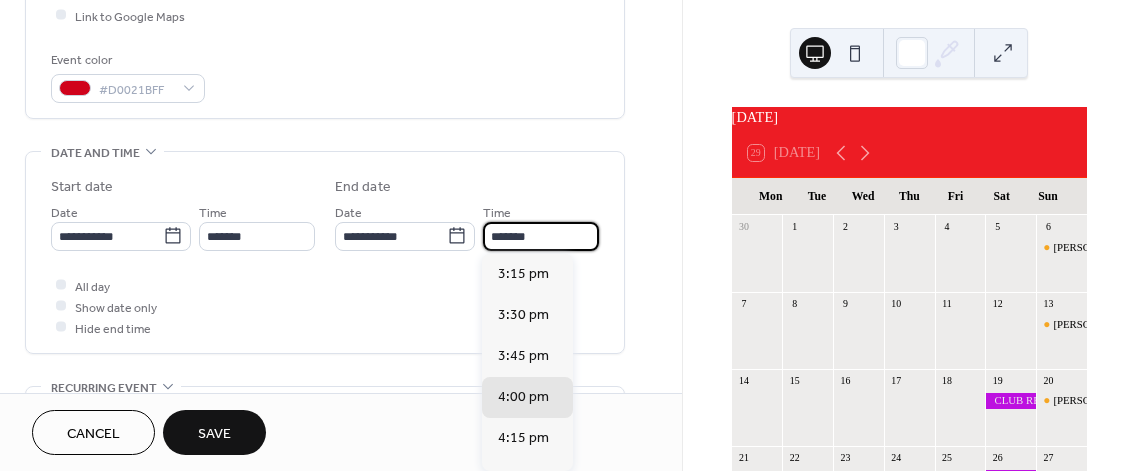 click on "*******" at bounding box center [541, 236] 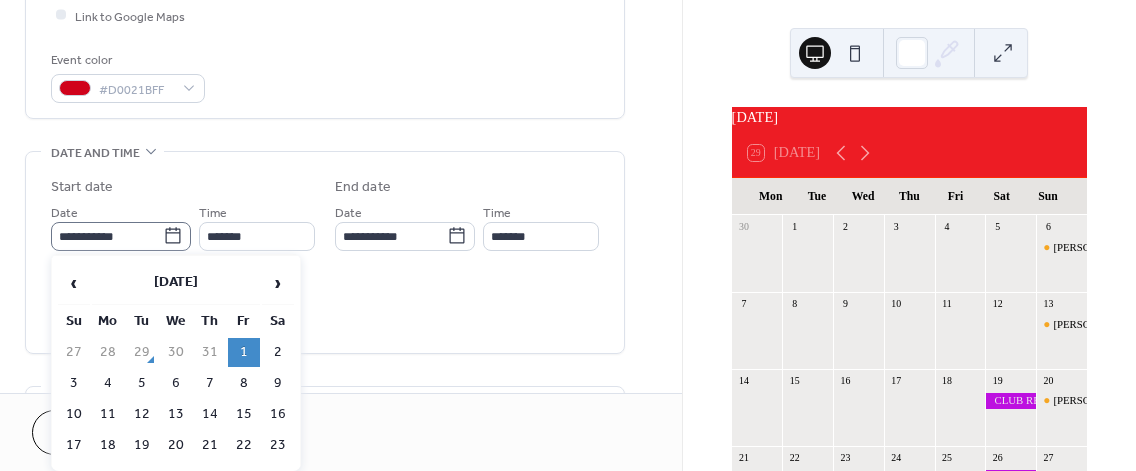 click 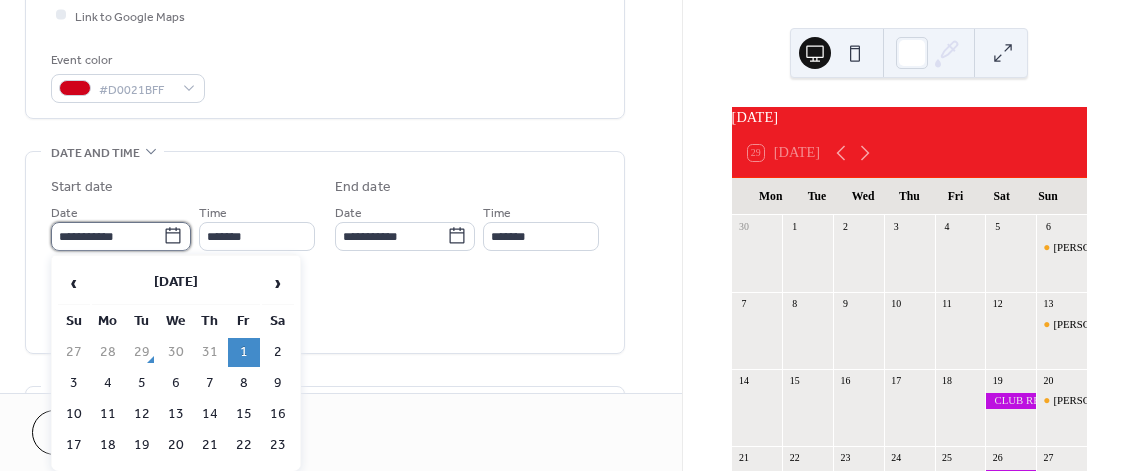 click on "**********" at bounding box center (107, 236) 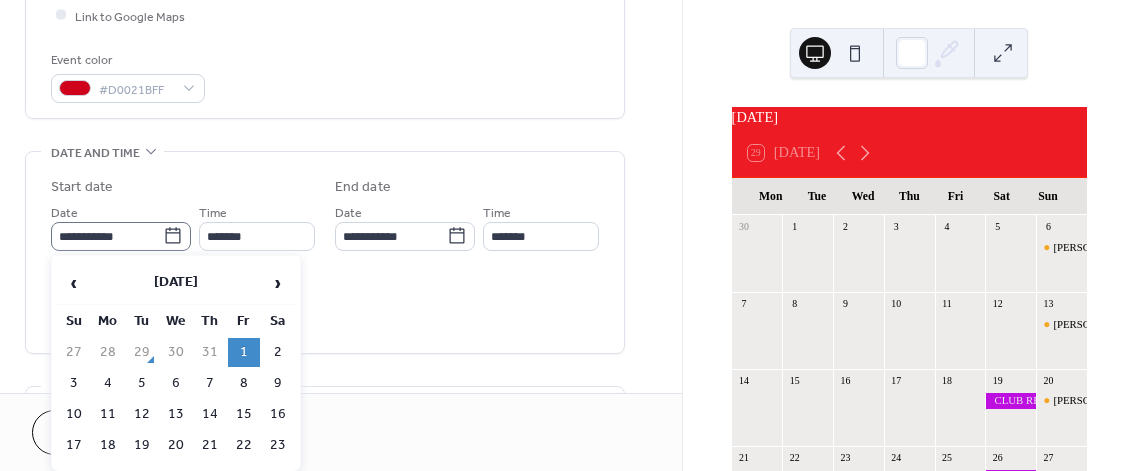 click 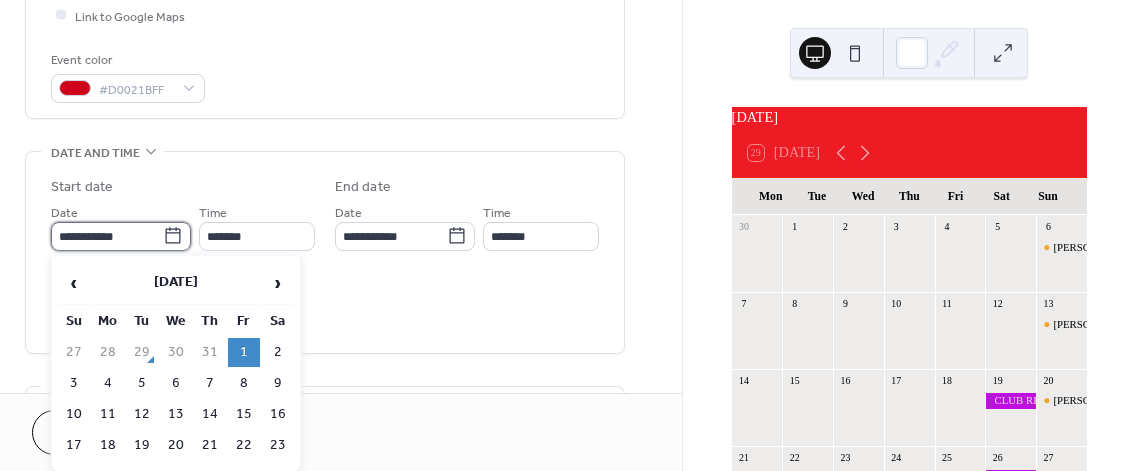 click on "**********" at bounding box center (107, 236) 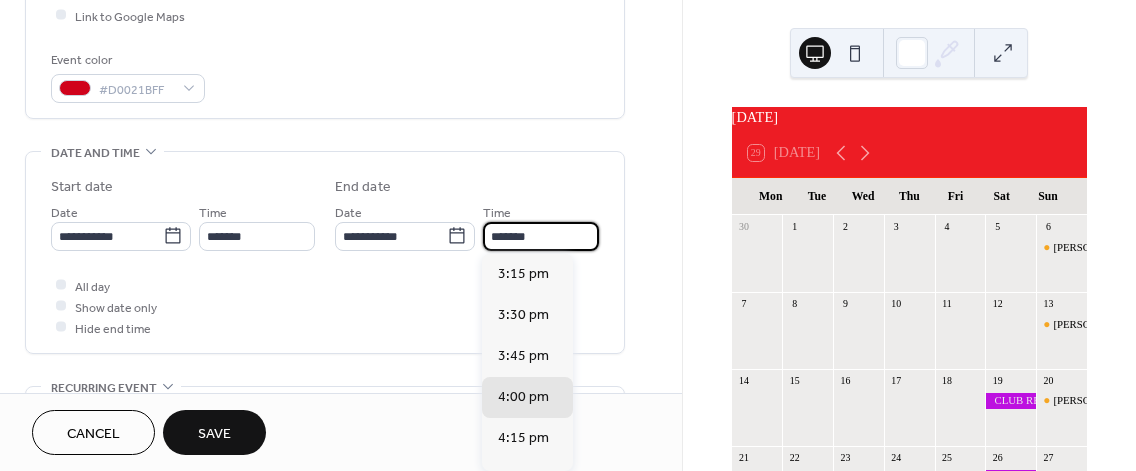 click on "*******" at bounding box center [541, 236] 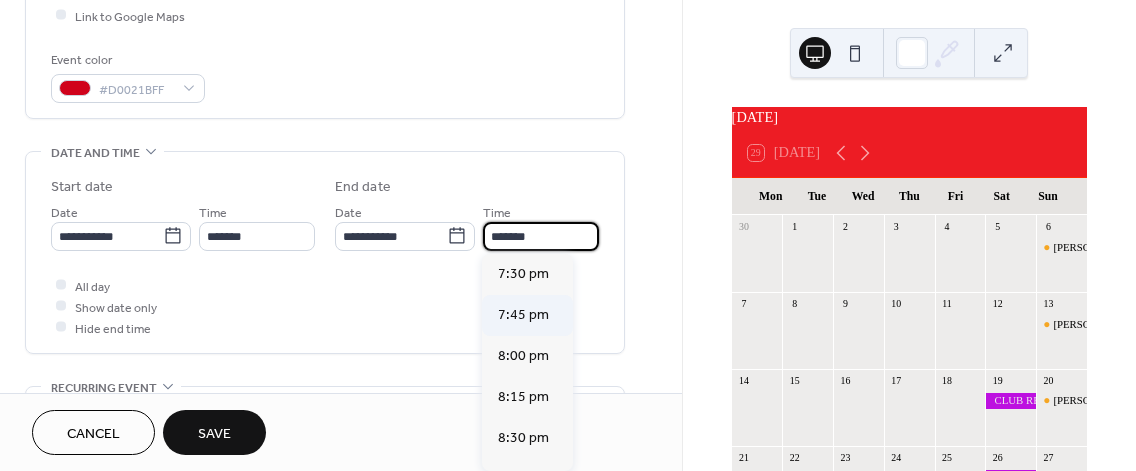 scroll, scrollTop: 700, scrollLeft: 0, axis: vertical 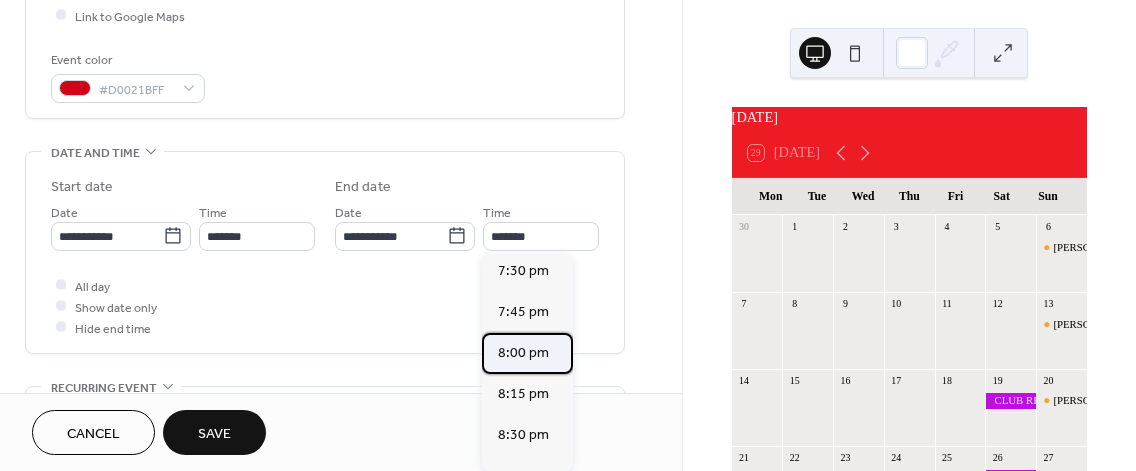 click on "8:00 pm" at bounding box center (523, 352) 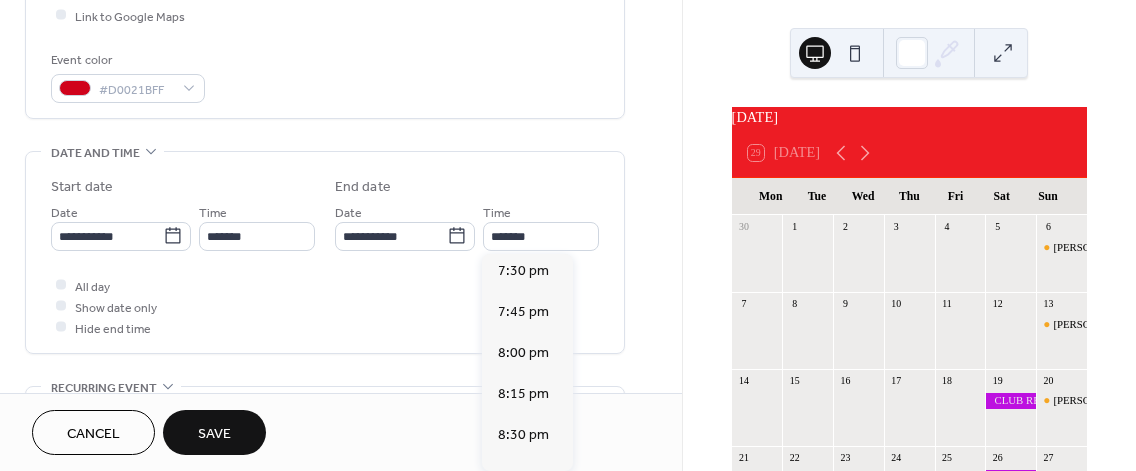 type on "*******" 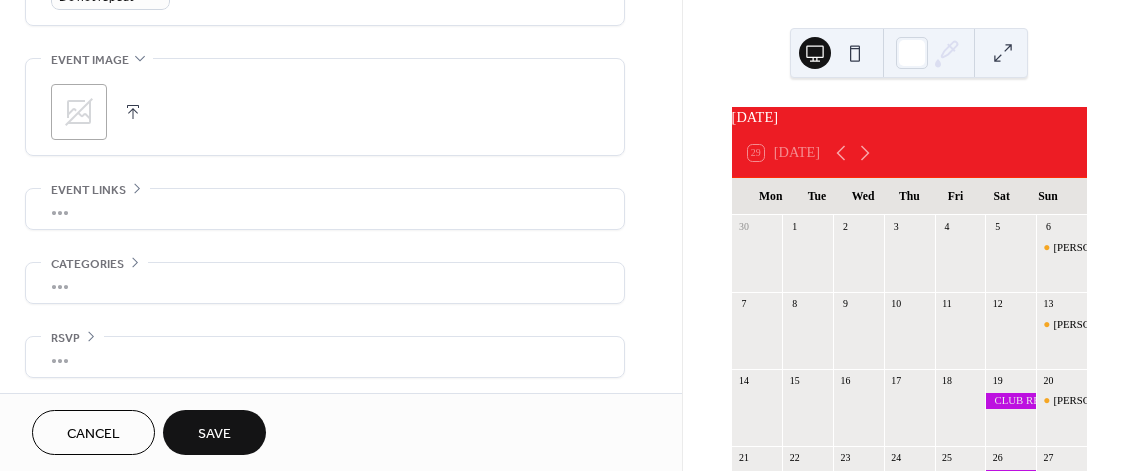 scroll, scrollTop: 932, scrollLeft: 0, axis: vertical 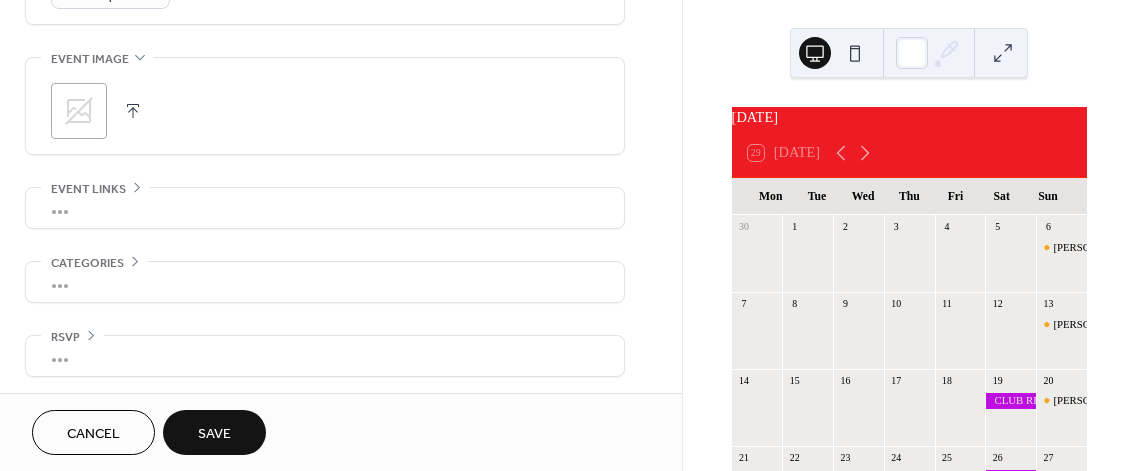 click on "Save" at bounding box center [214, 432] 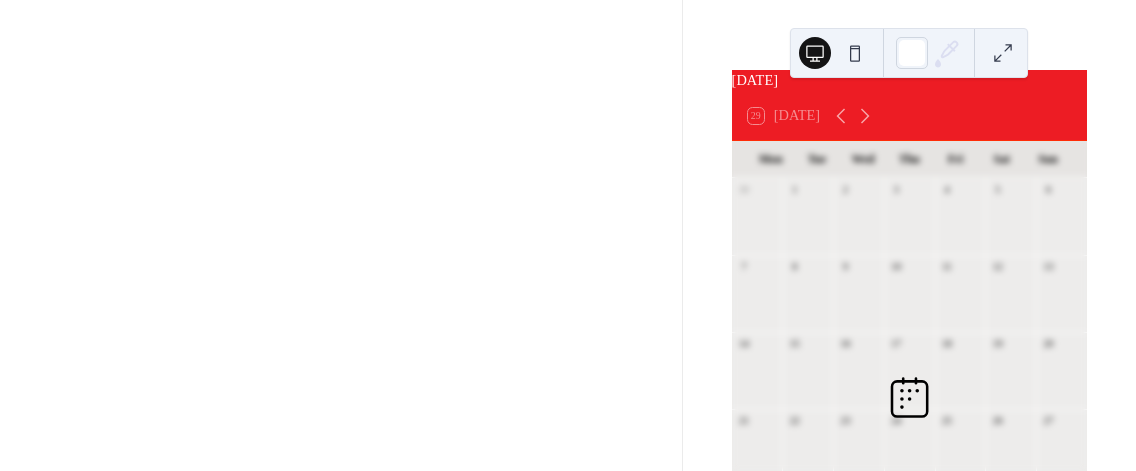 scroll, scrollTop: 100, scrollLeft: 0, axis: vertical 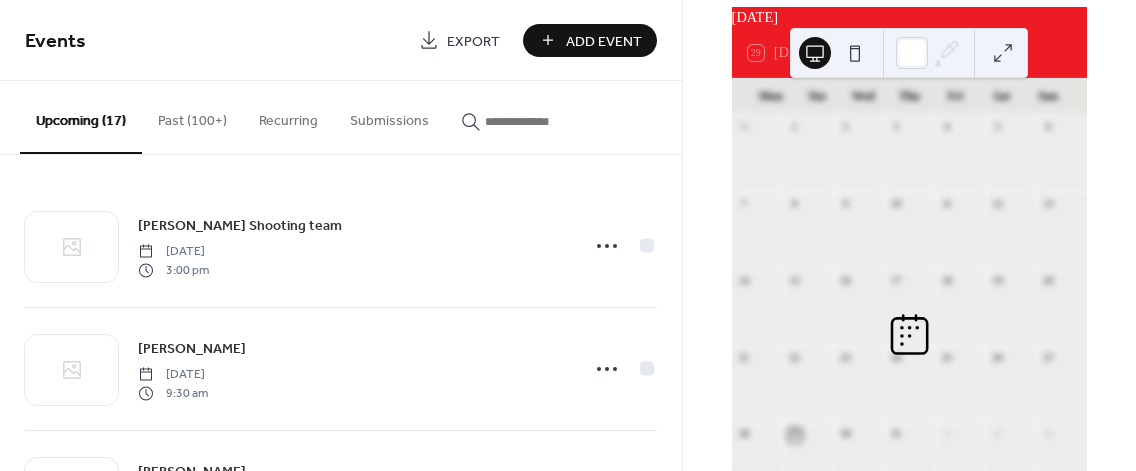 click at bounding box center (533, 116) 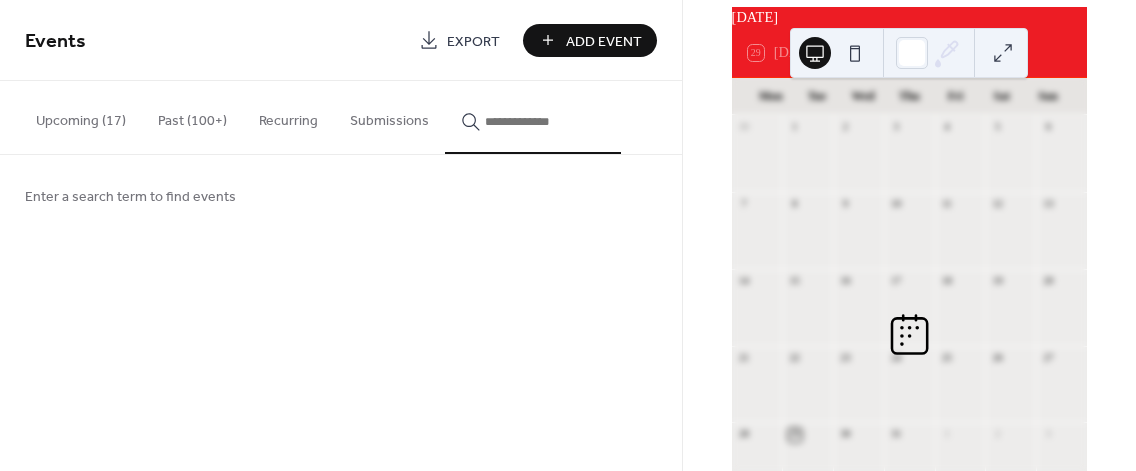 click on "Events Export Add Event Upcoming (17) Past (100+) Recurring Submissions [PERSON_NAME] Shooting team [DATE] 3:00 pm [PERSON_NAME] [DATE] 9:30 am [PERSON_NAME] [DATE] 9:30 am [PERSON_NAME] [DATE] 9:30 am [PERSON_NAME] [DATE] 9:30 am [PERSON_NAME] [DATE] 9:30 am [PERSON_NAME] (Available) [DATE] 9:30 am Mark G [DATE] 9:30 am [PERSON_NAME]. W [DATE] 9:30 am [PERSON_NAME] [DATE] 9:30 am [PERSON_NAME] [DATE] 9:30 am [PERSON_NAME] [DATE] 9:30 am [PERSON_NAME] [DATE] 9:30 am [PERSON_NAME] [DATE] 9:30 am [PERSON_NAME] (available)  [DATE] 9:30 am [PERSON_NAME] [DATE] 9:30 am [PERSON_NAME] [DATE] 9:30 am Enter a search term to find events Cancel" at bounding box center [341, 235] 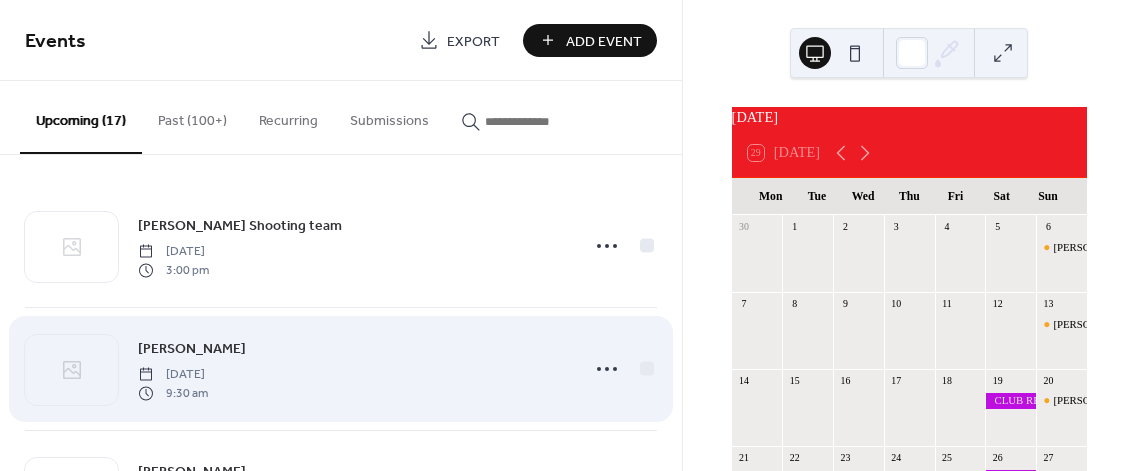 scroll, scrollTop: 0, scrollLeft: 0, axis: both 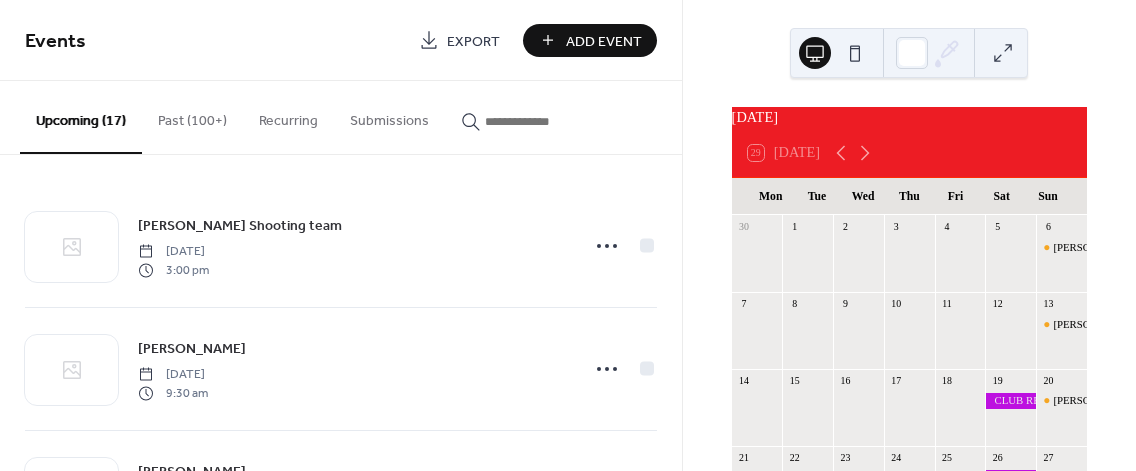 click on "Past (100+)" at bounding box center [192, 116] 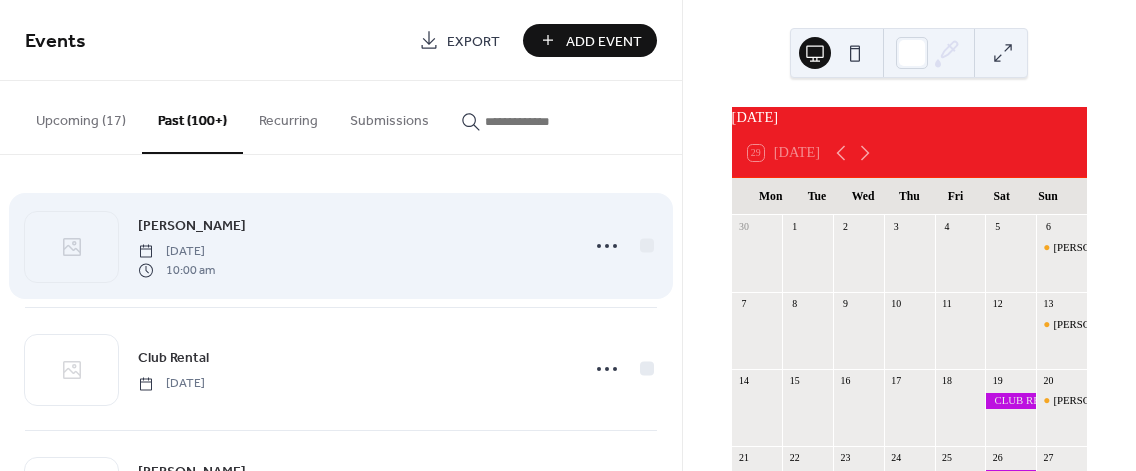 click on "Jerry H. Sunday, July 27, 2025 10:00 am" at bounding box center [352, 246] 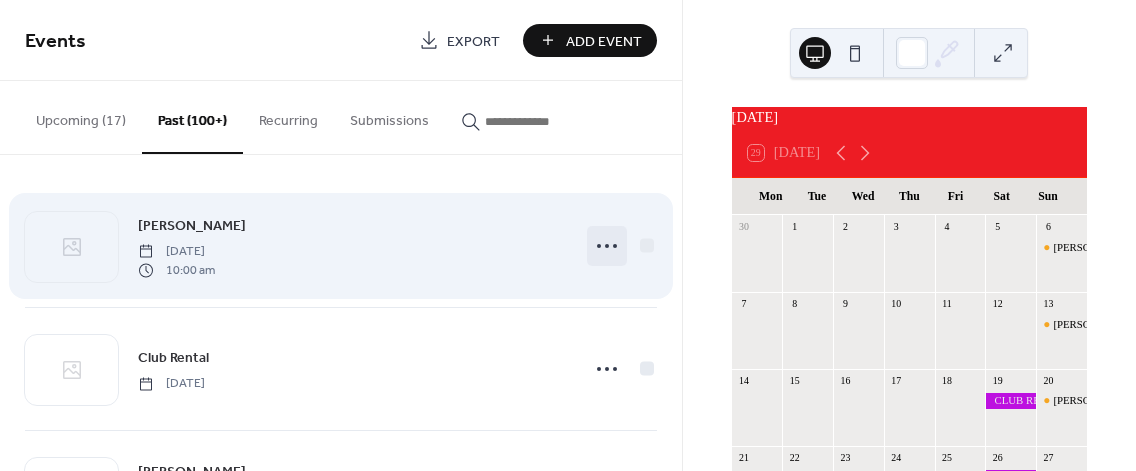 click 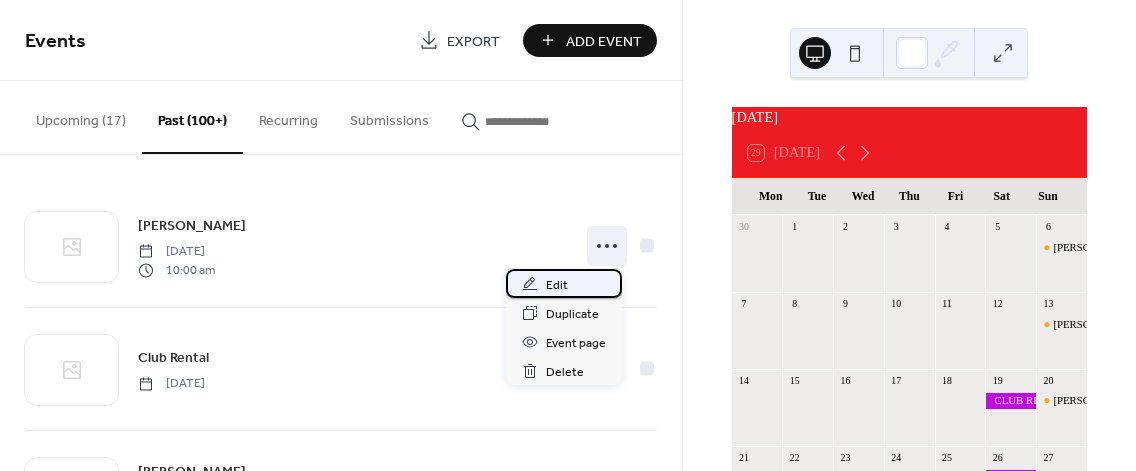 click on "Edit" at bounding box center [564, 283] 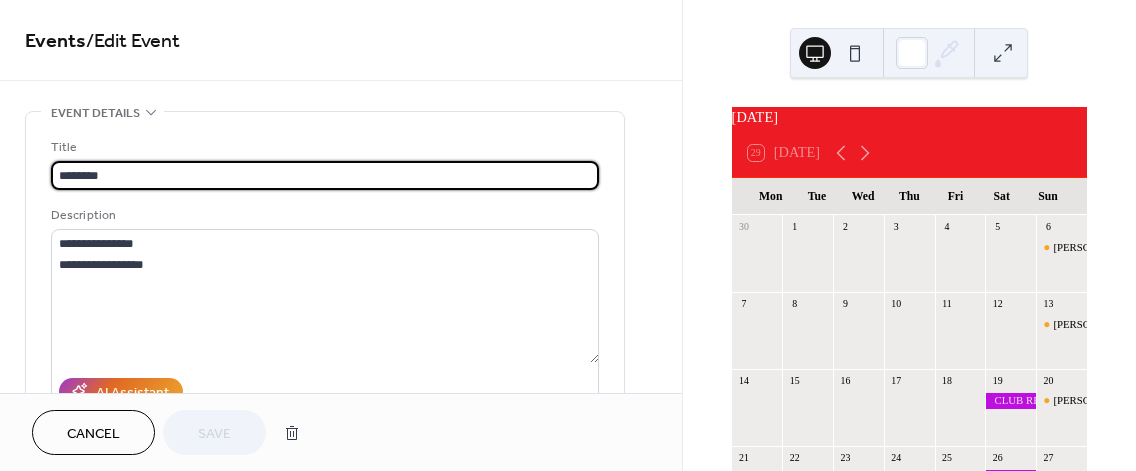 click on "********" at bounding box center [325, 175] 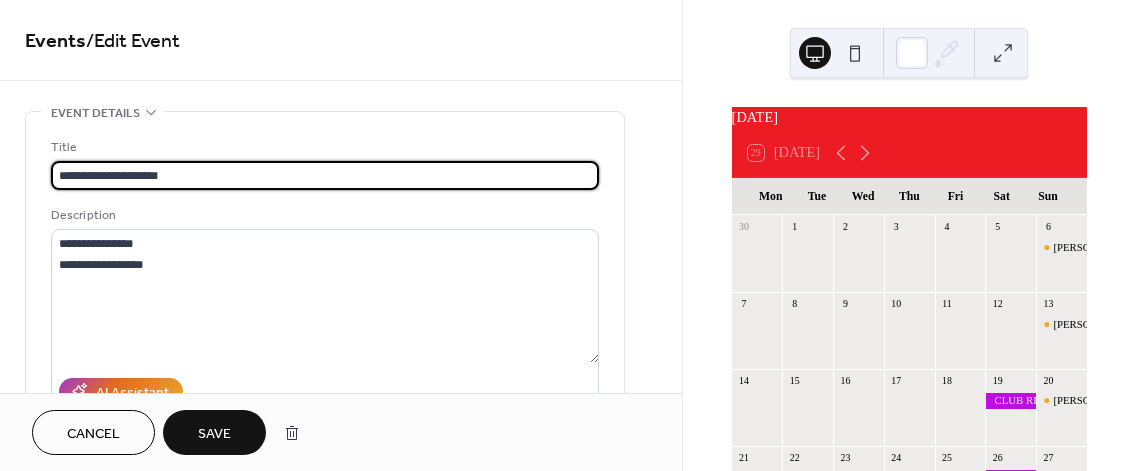 click on "**********" at bounding box center (325, 175) 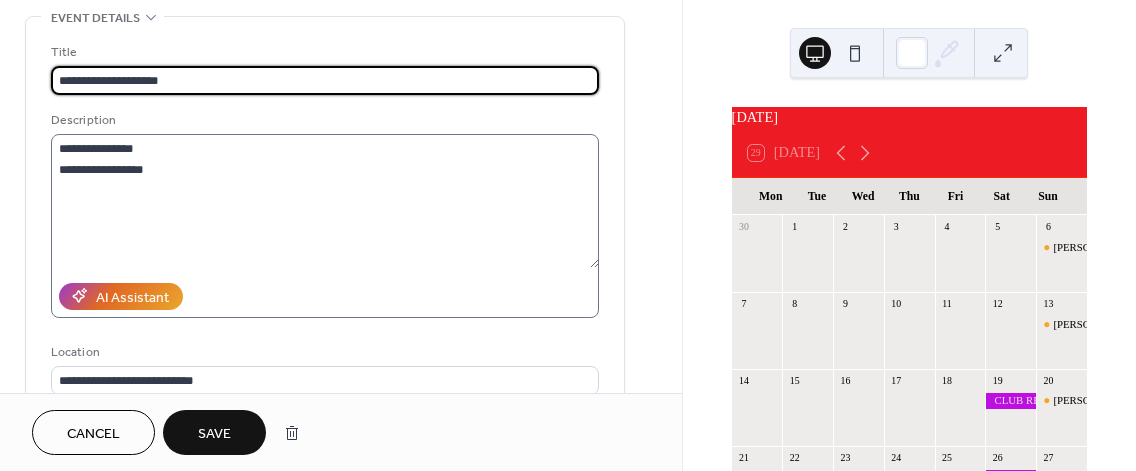 scroll, scrollTop: 100, scrollLeft: 0, axis: vertical 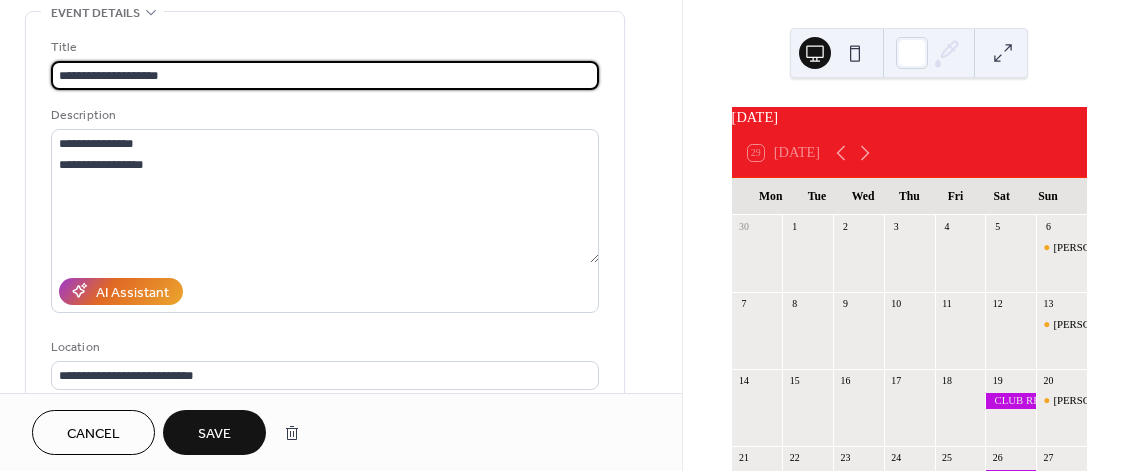 type on "**********" 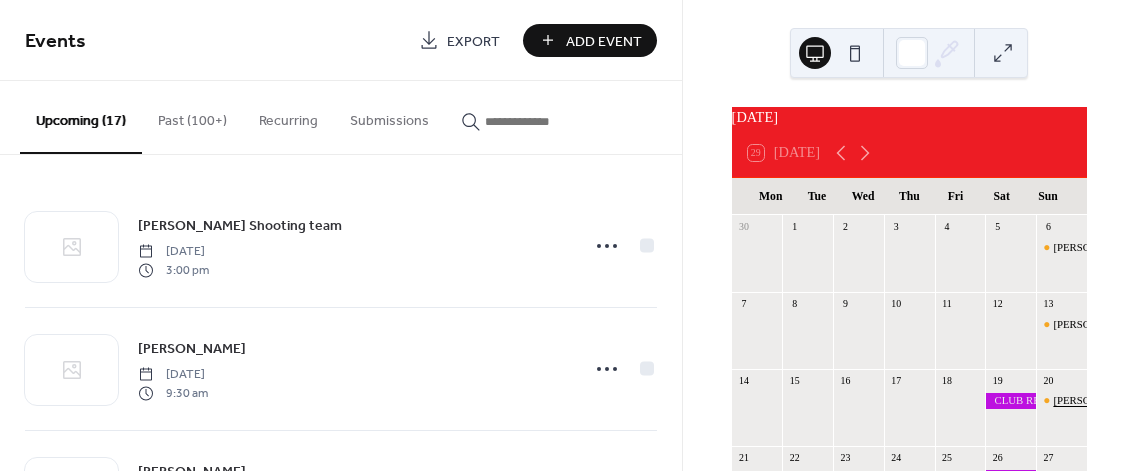 click on "[PERSON_NAME]" at bounding box center (1096, 400) 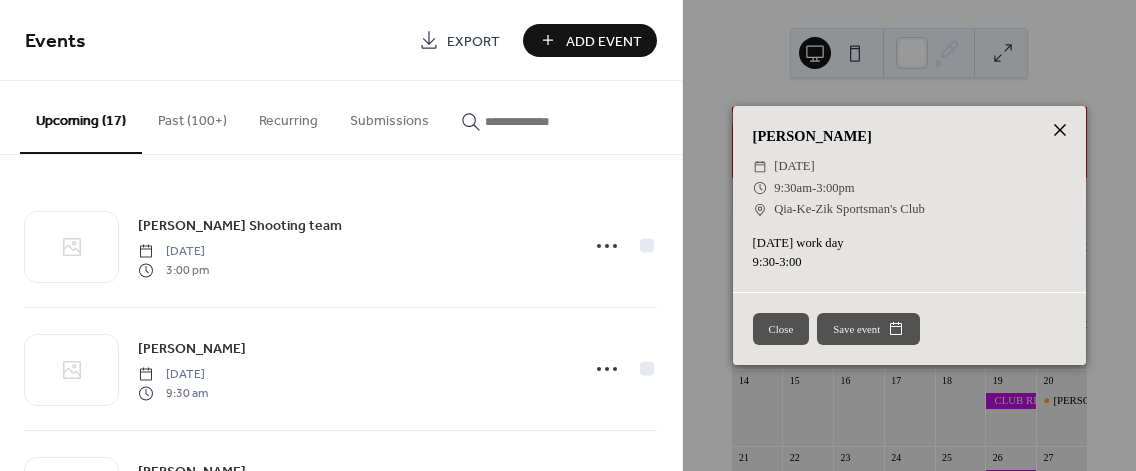 click 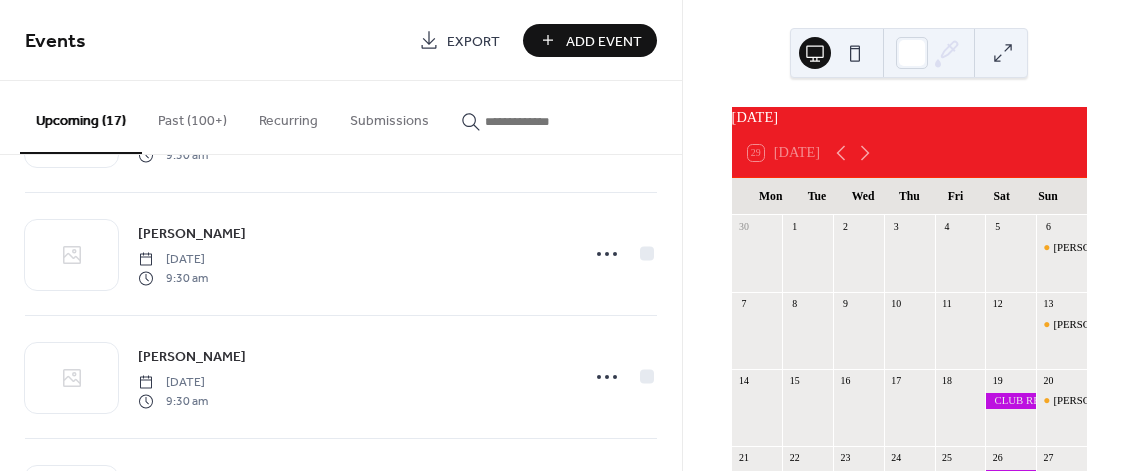 scroll, scrollTop: 0, scrollLeft: 0, axis: both 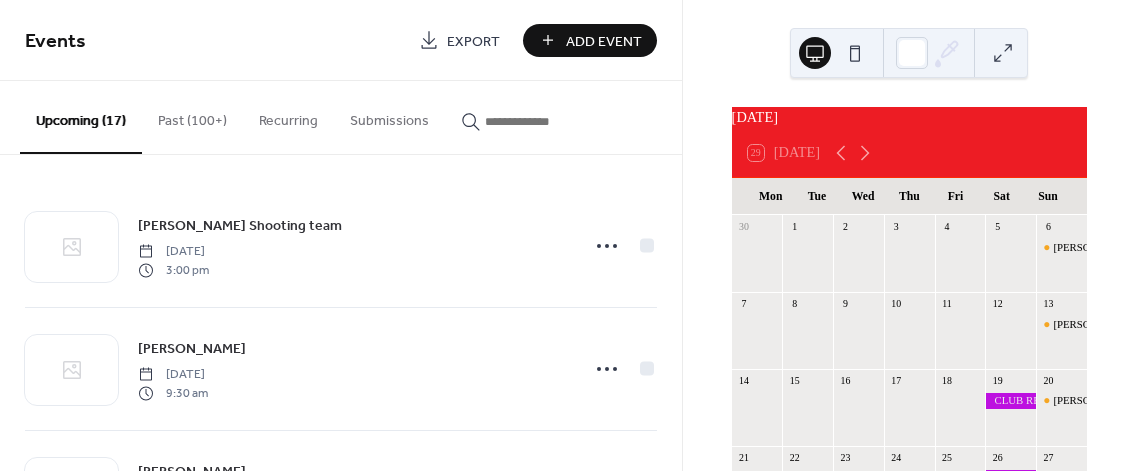 drag, startPoint x: 201, startPoint y: 115, endPoint x: 225, endPoint y: 136, distance: 31.890438 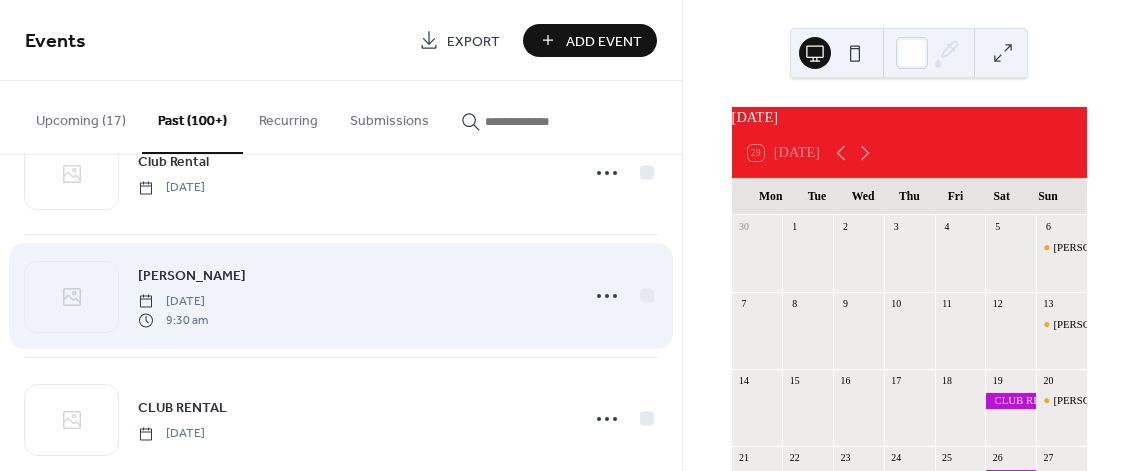 scroll, scrollTop: 200, scrollLeft: 0, axis: vertical 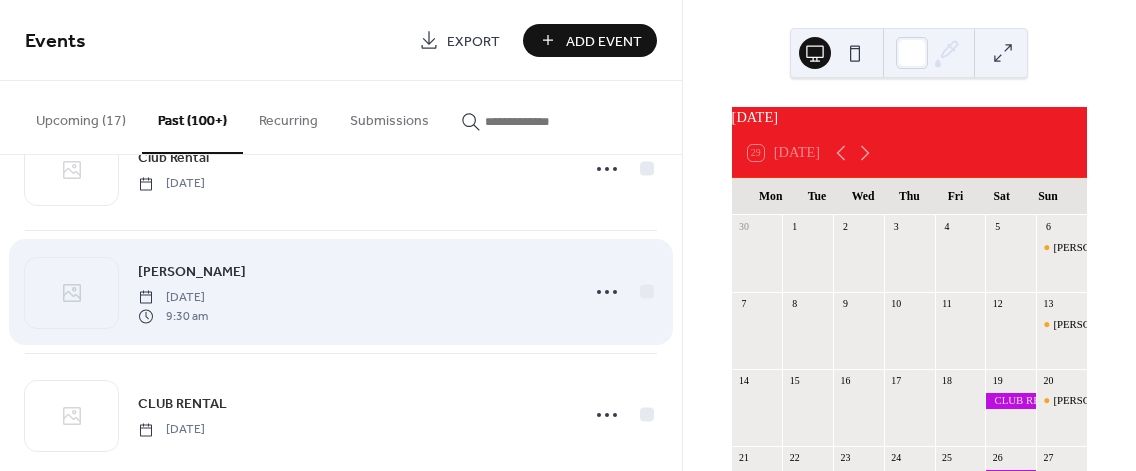 click on "Gary M. Sunday, July 20, 2025 9:30 am" at bounding box center (352, 292) 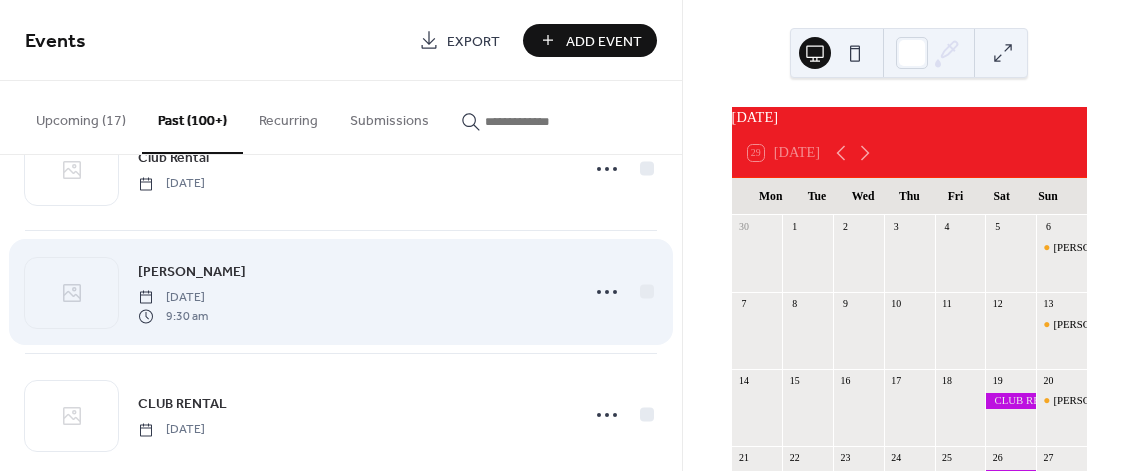 click on "Sunday, July 20, 2025" at bounding box center (173, 298) 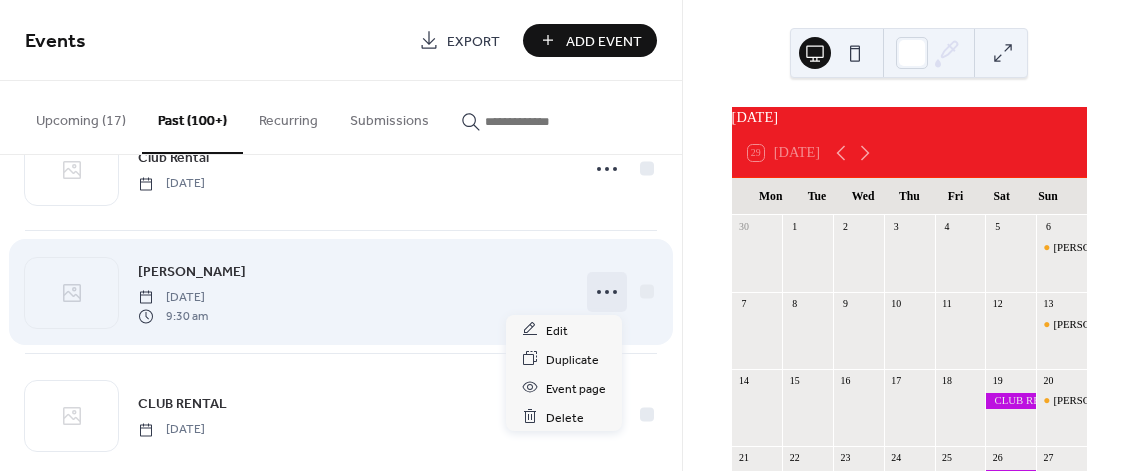 click 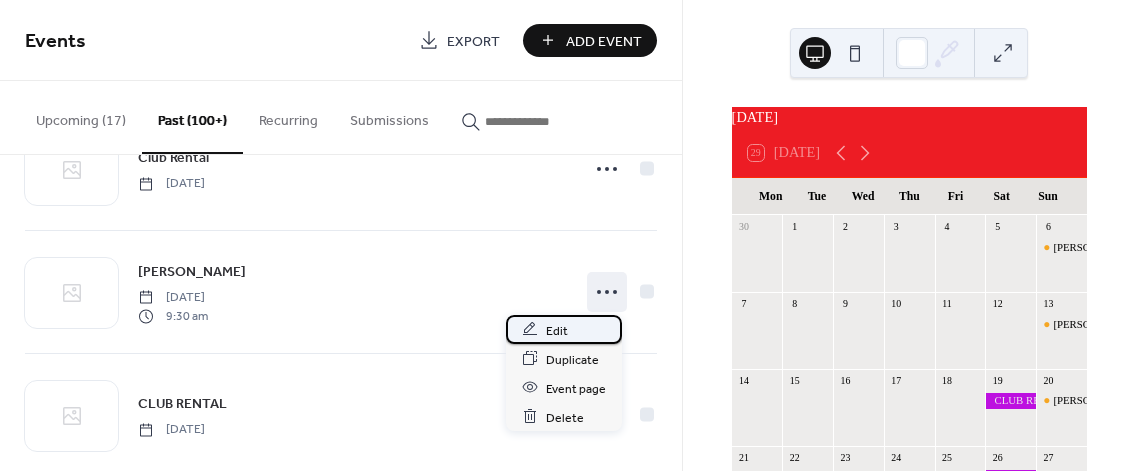 click on "Edit" at bounding box center (557, 330) 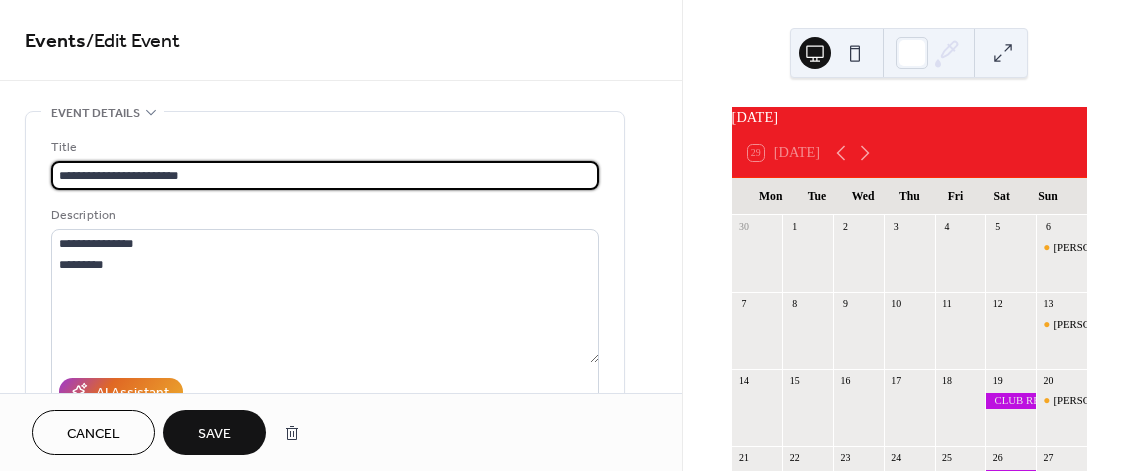 scroll, scrollTop: 1, scrollLeft: 0, axis: vertical 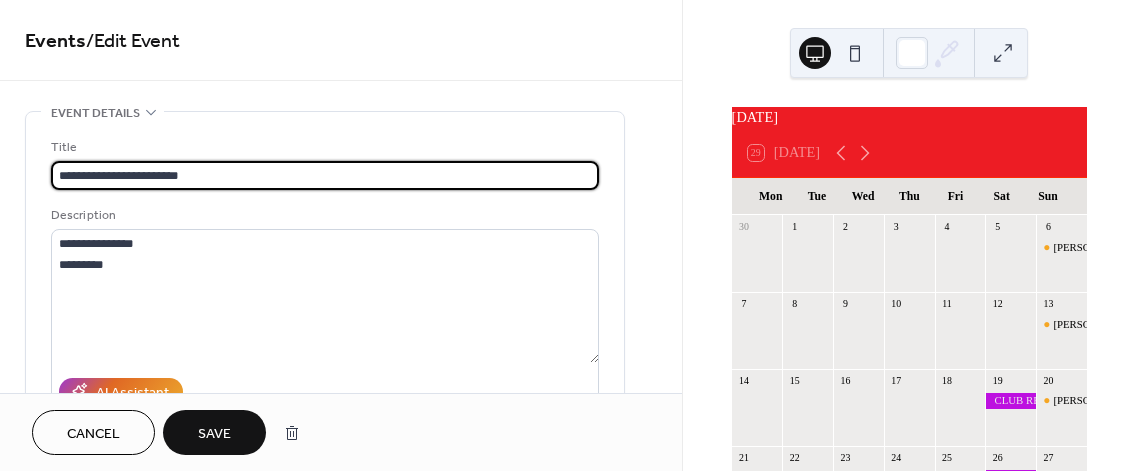 drag, startPoint x: 104, startPoint y: 172, endPoint x: 200, endPoint y: 186, distance: 97.015465 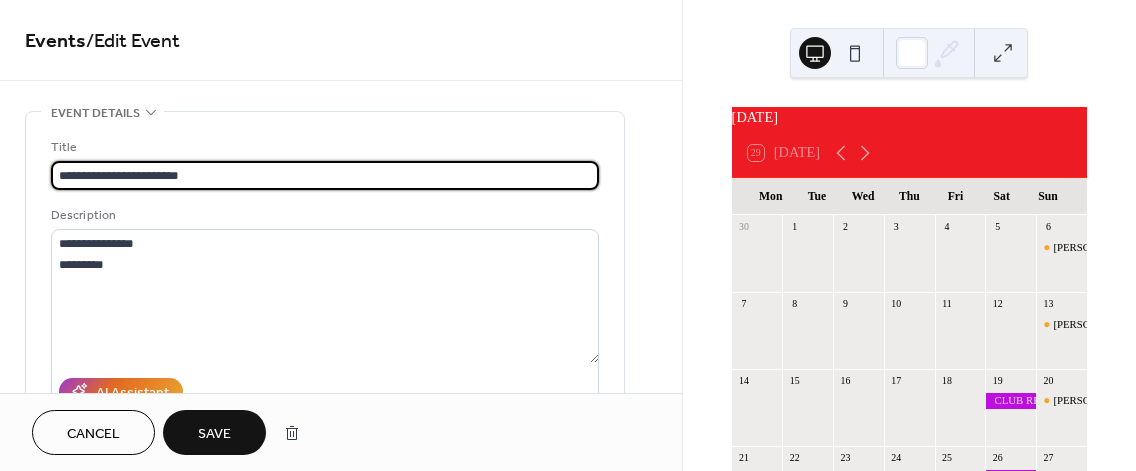 click on "**********" at bounding box center [325, 175] 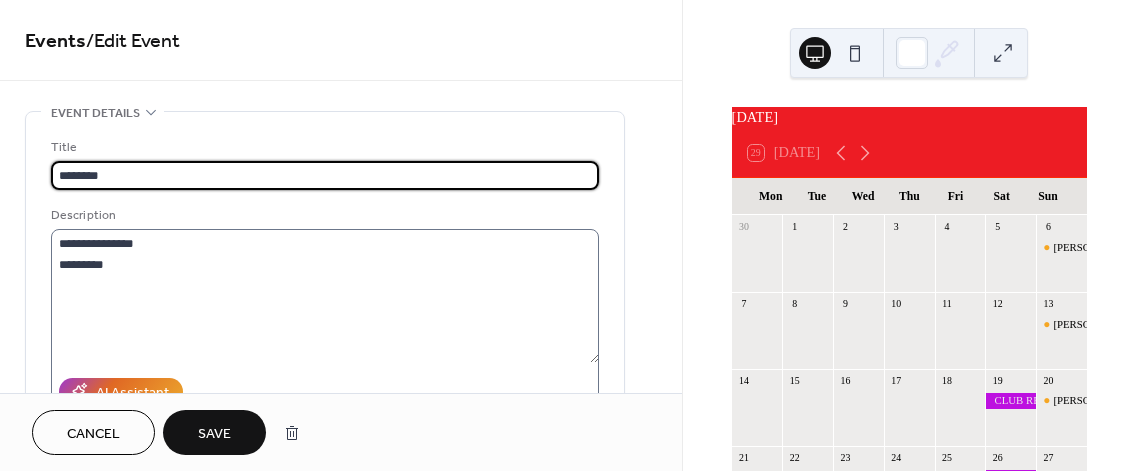 type on "*******" 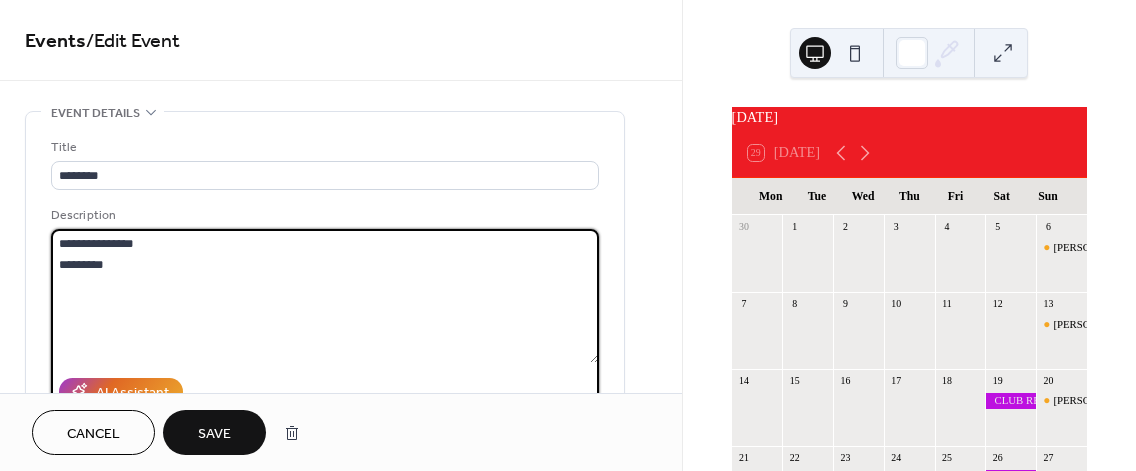 scroll, scrollTop: 0, scrollLeft: 0, axis: both 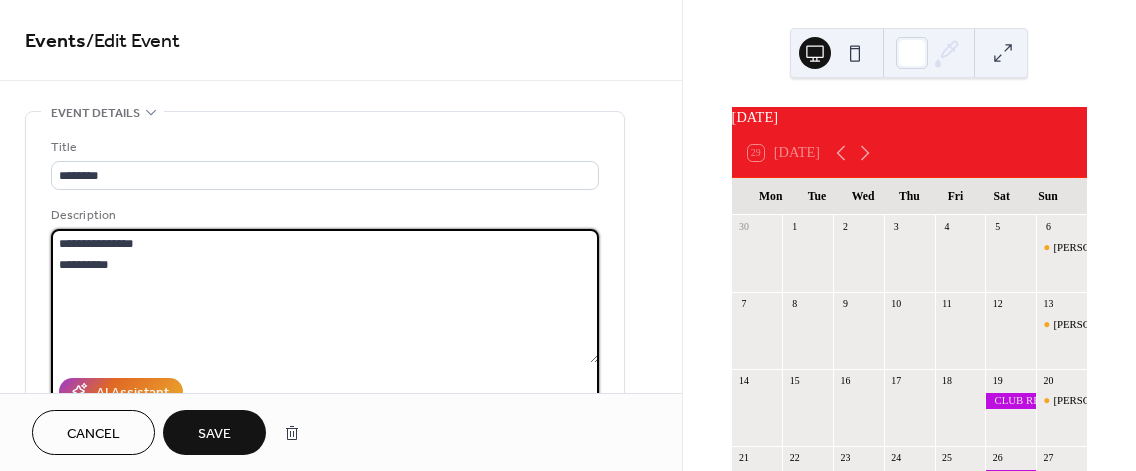paste on "**********" 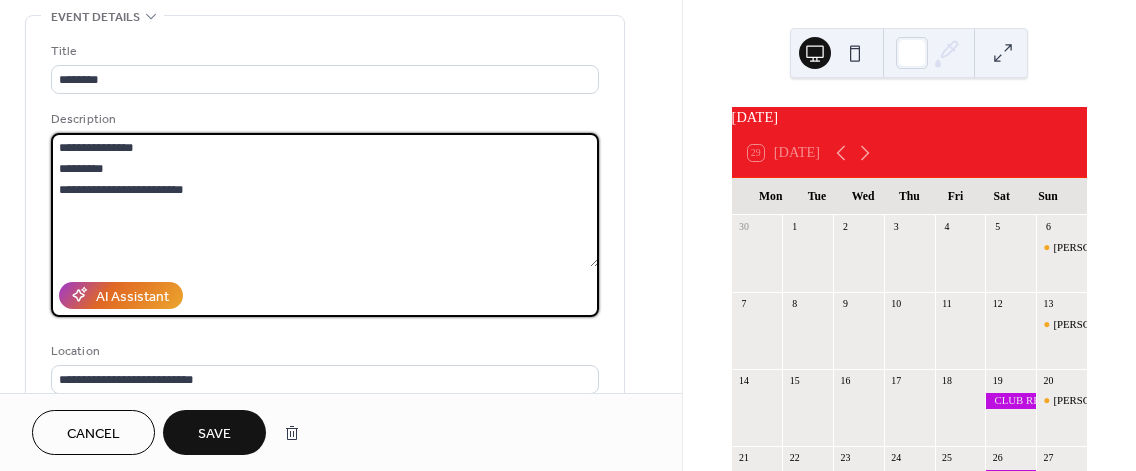 scroll, scrollTop: 100, scrollLeft: 0, axis: vertical 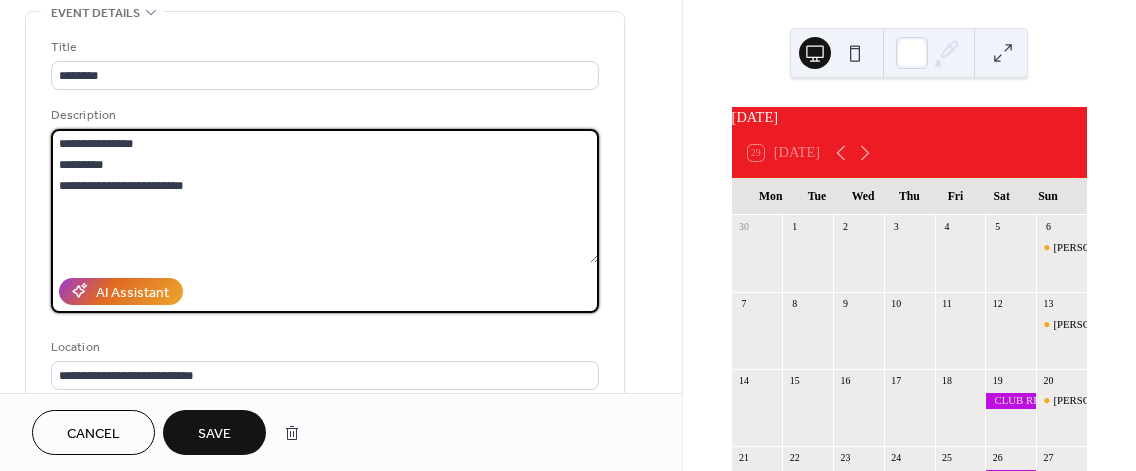 type on "**********" 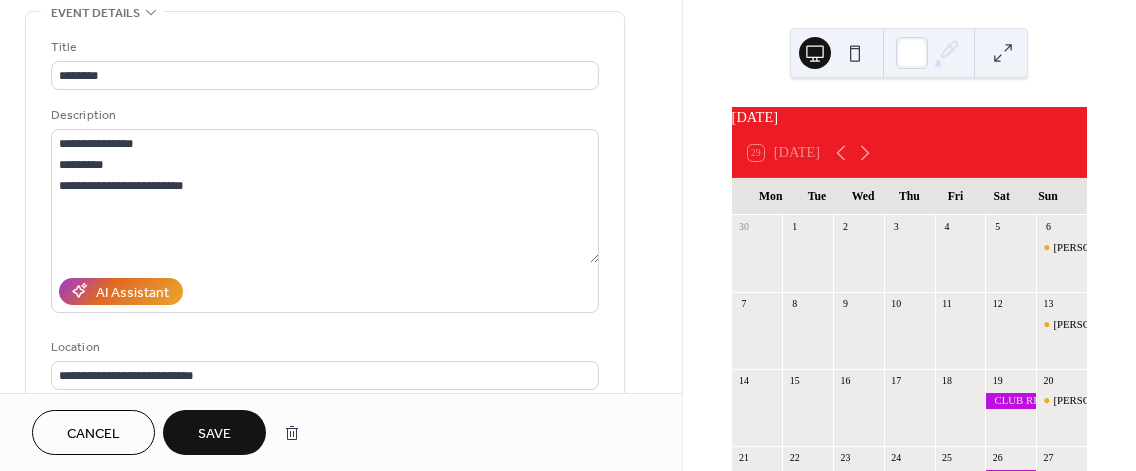 click on "Save" at bounding box center [214, 434] 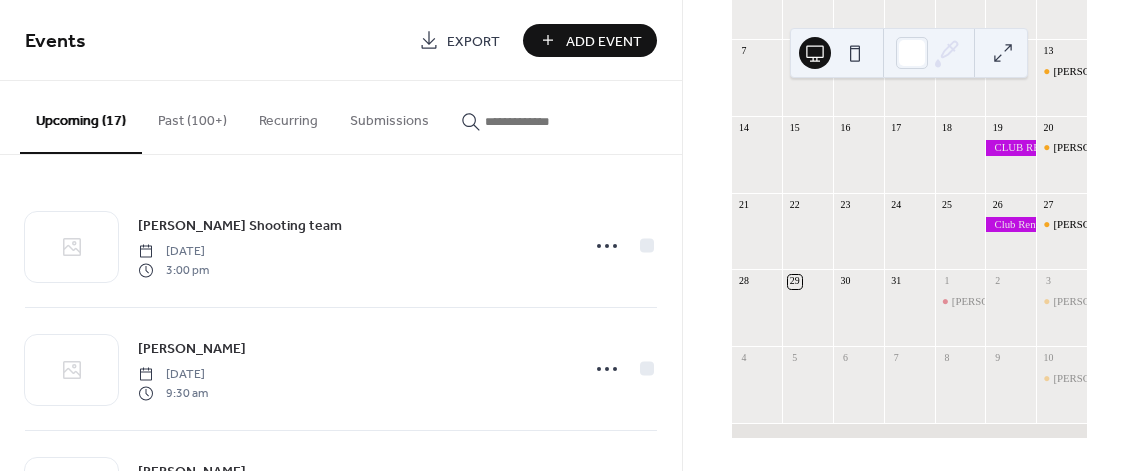 scroll, scrollTop: 264, scrollLeft: 0, axis: vertical 